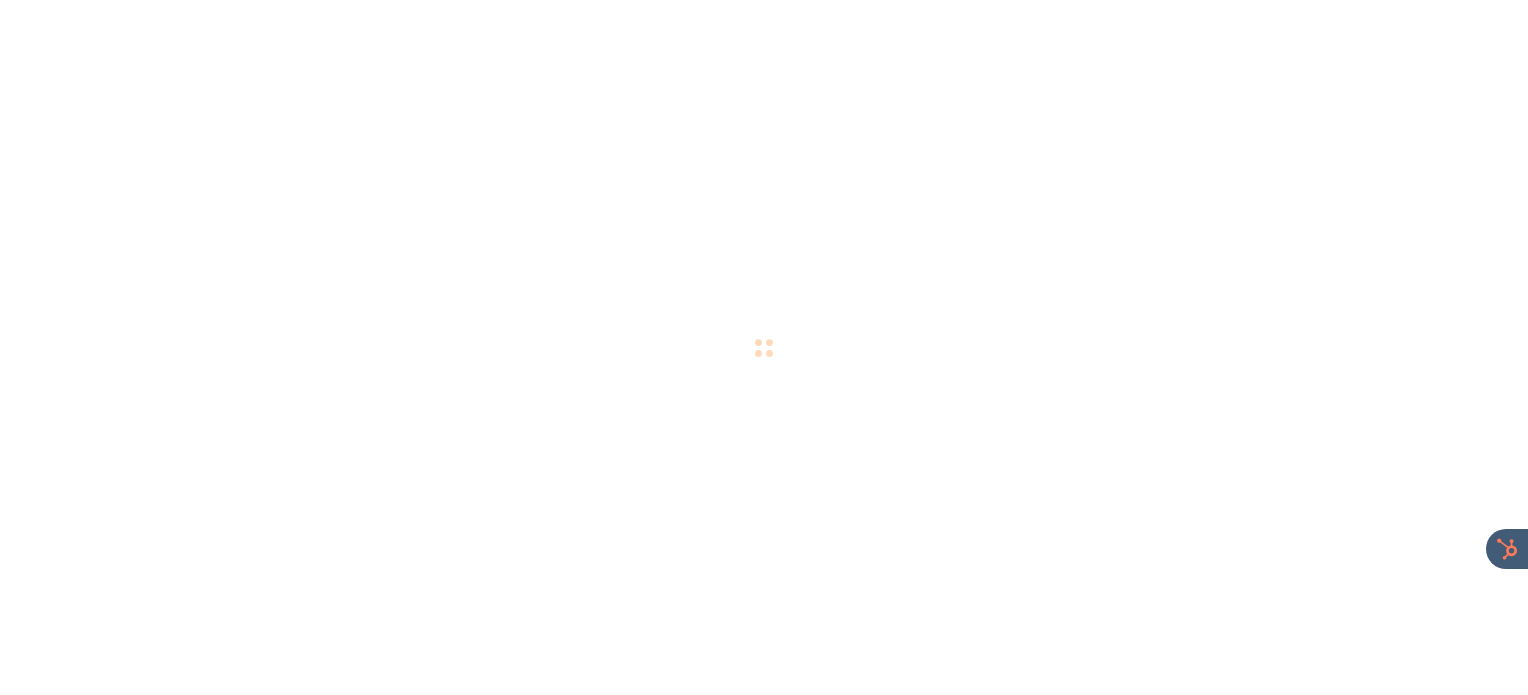 scroll, scrollTop: 0, scrollLeft: 0, axis: both 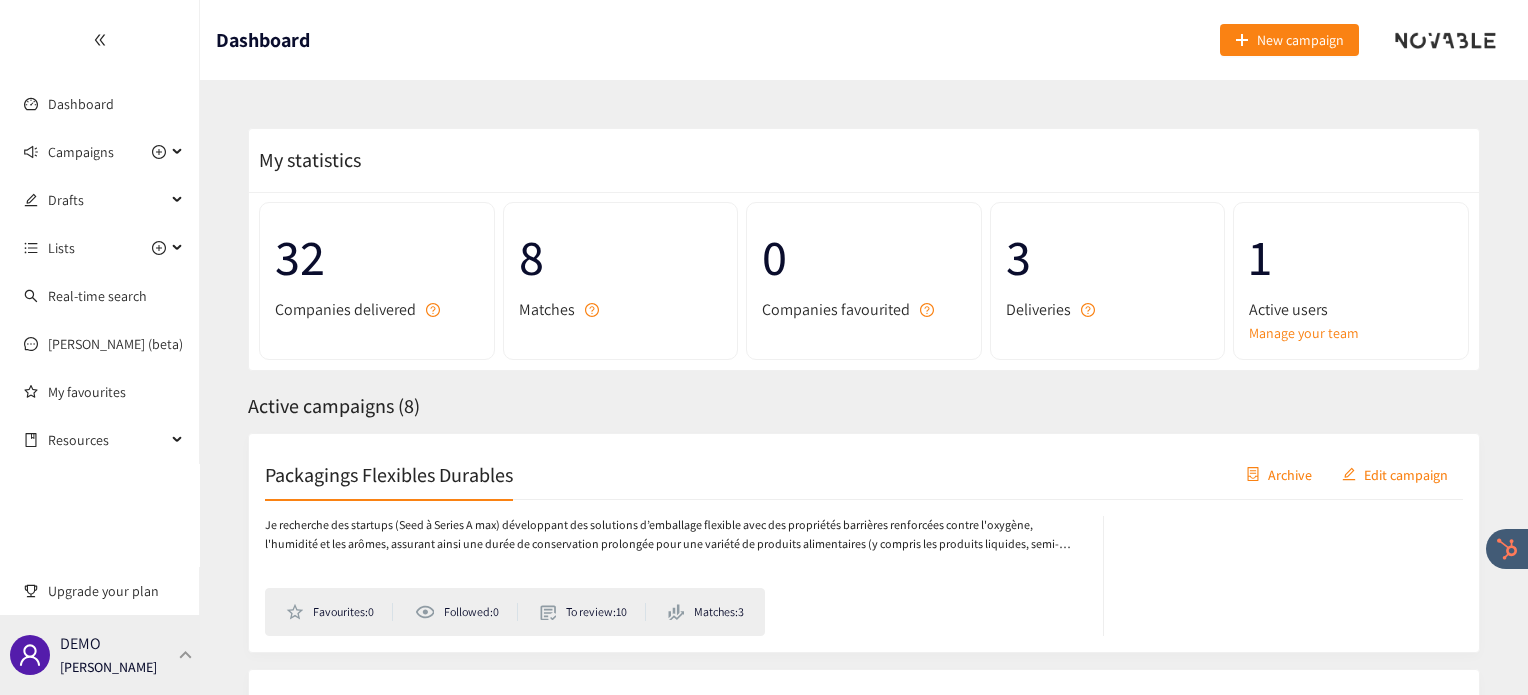 click at bounding box center [186, 654] 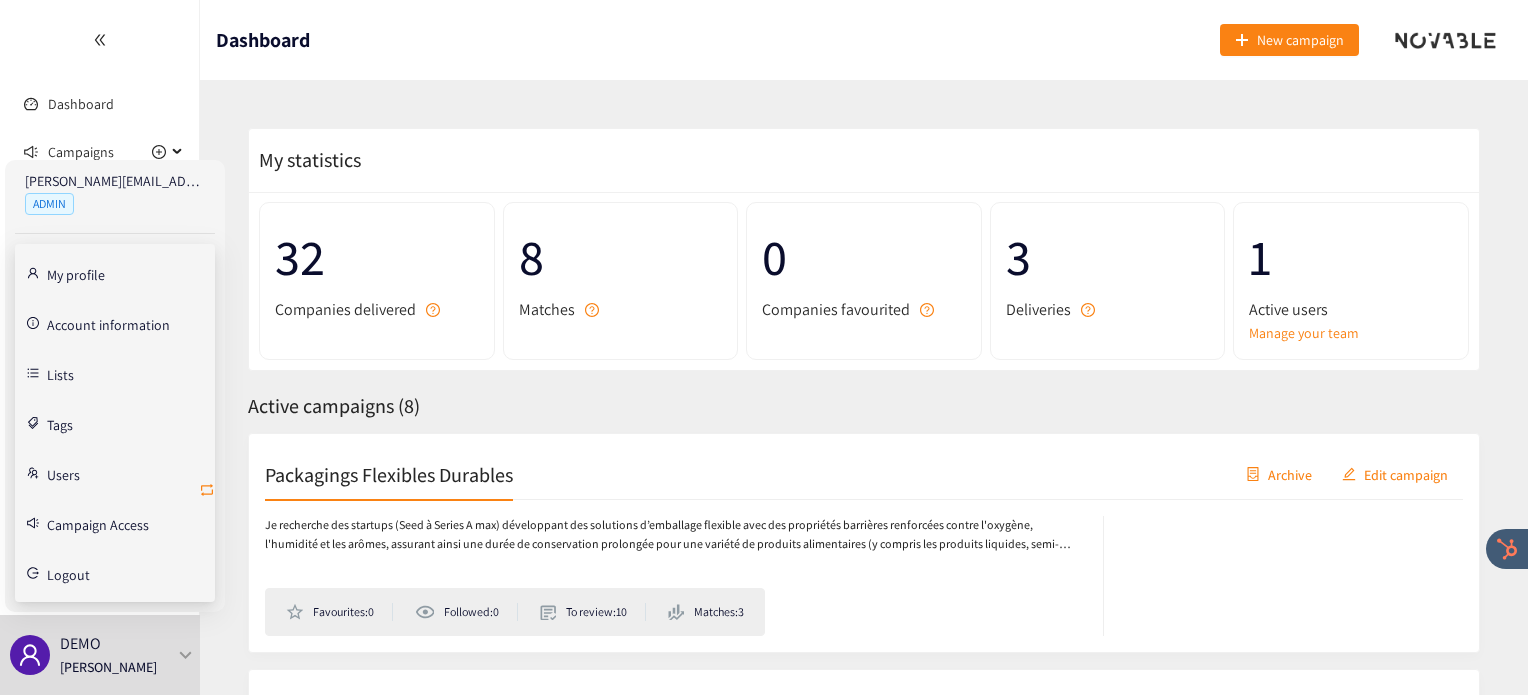 click 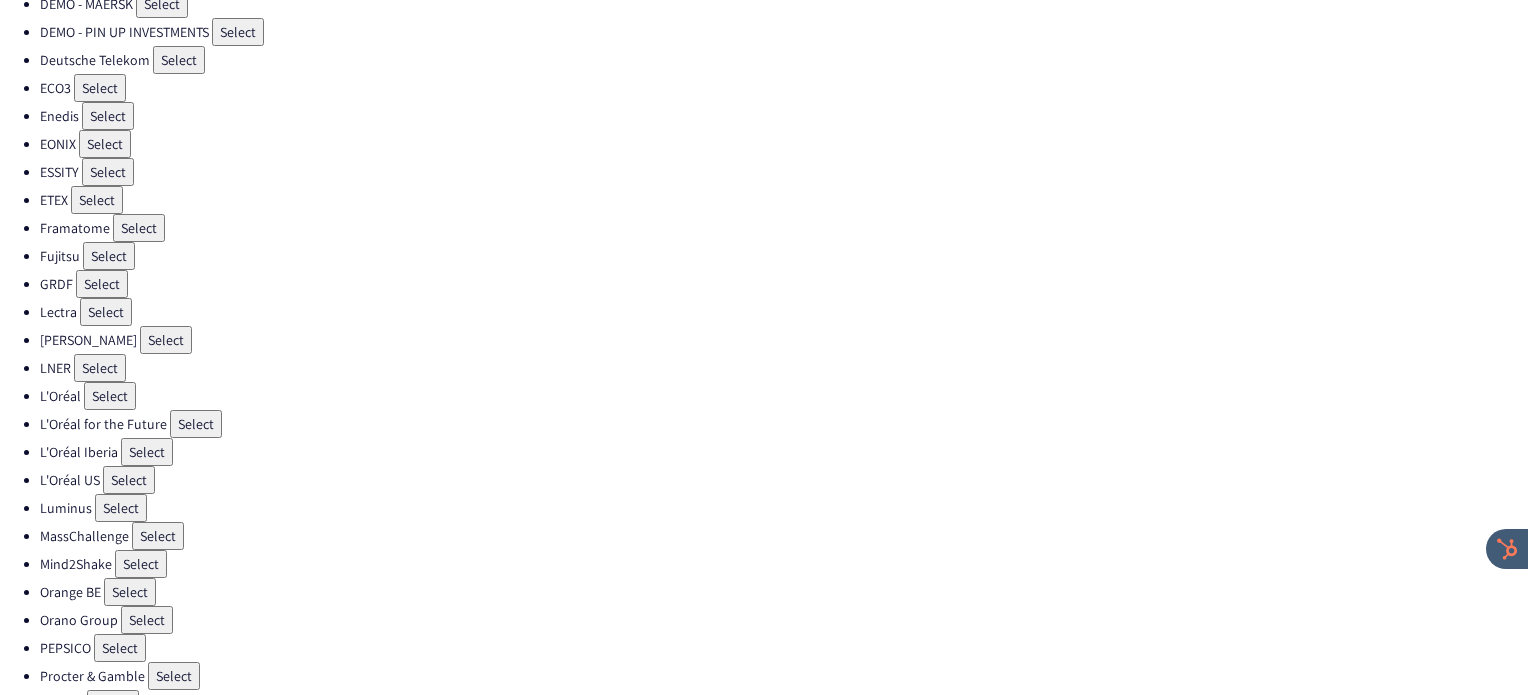scroll, scrollTop: 538, scrollLeft: 0, axis: vertical 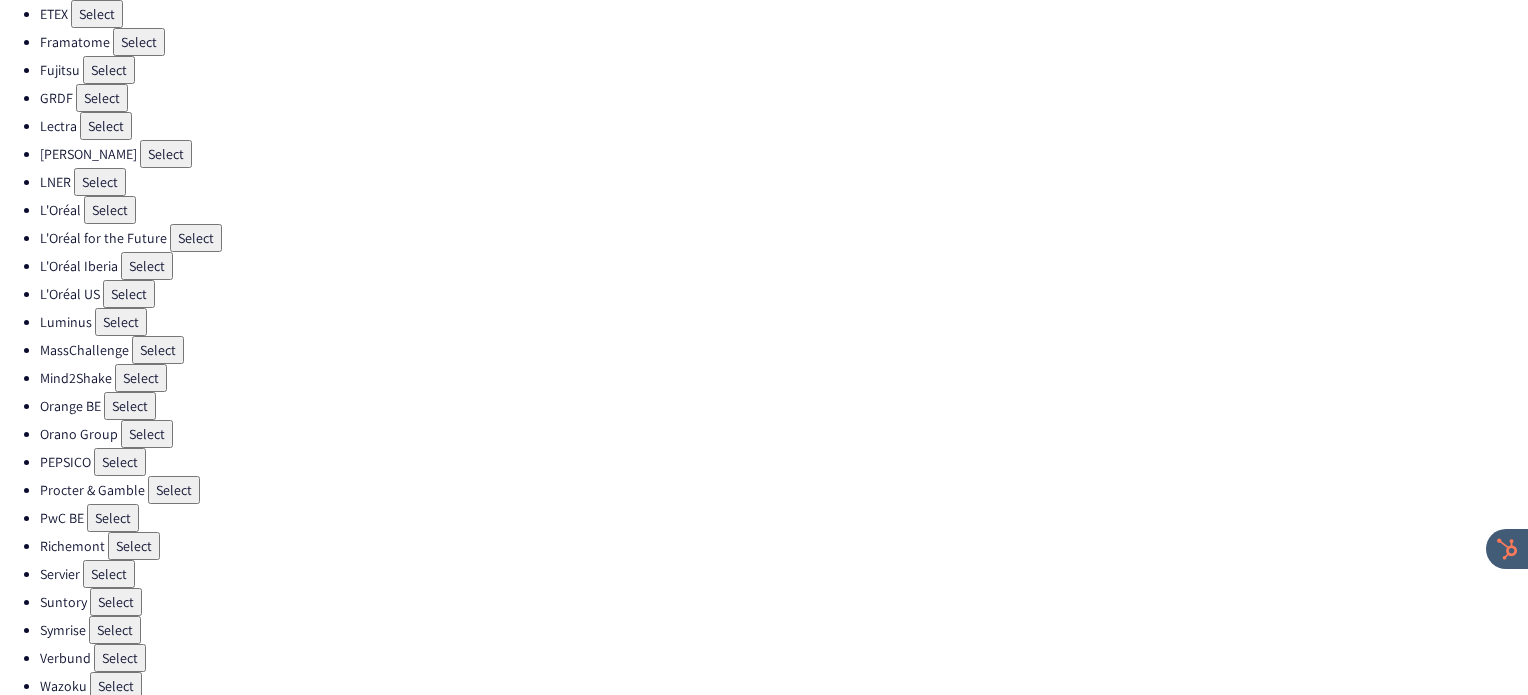 click on "Select" at bounding box center (174, 490) 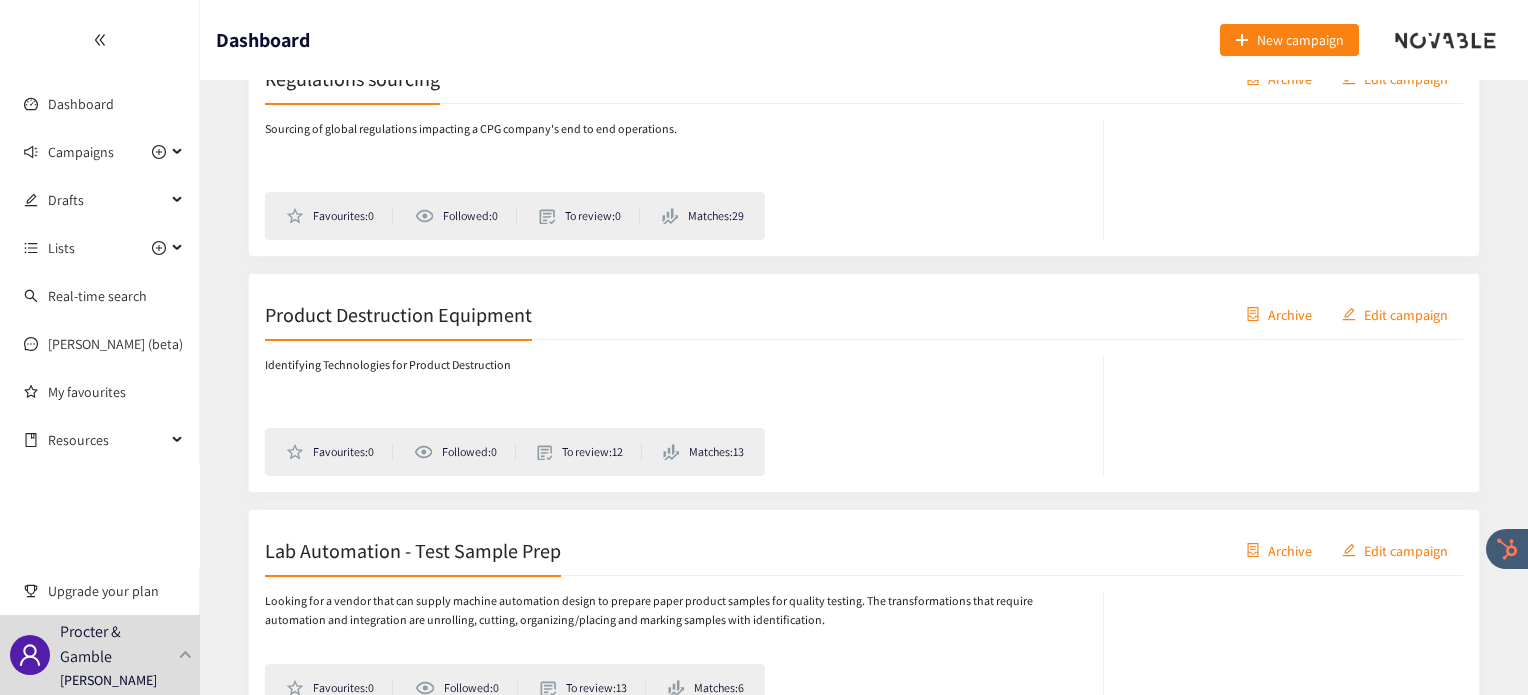 scroll, scrollTop: 5736, scrollLeft: 0, axis: vertical 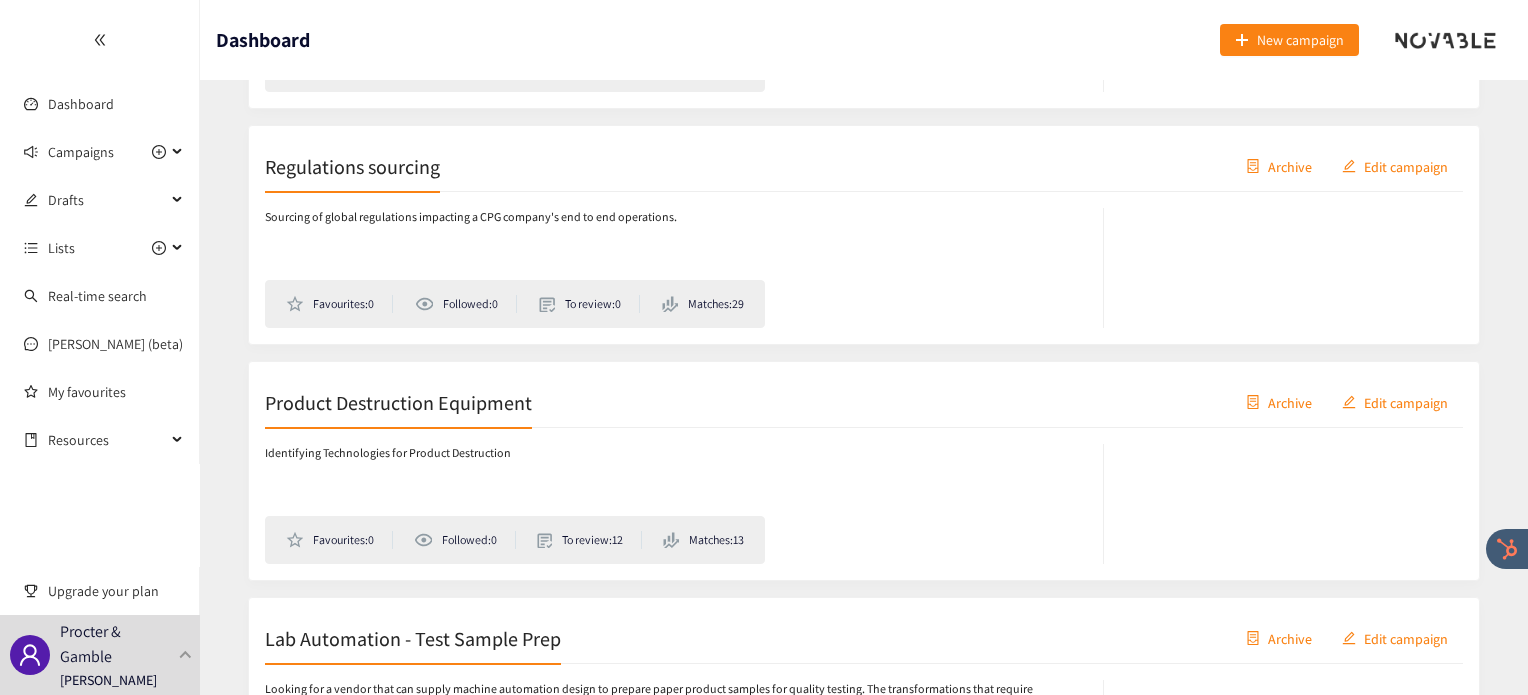 drag, startPoint x: 408, startPoint y: 139, endPoint x: 356, endPoint y: 148, distance: 52.773098 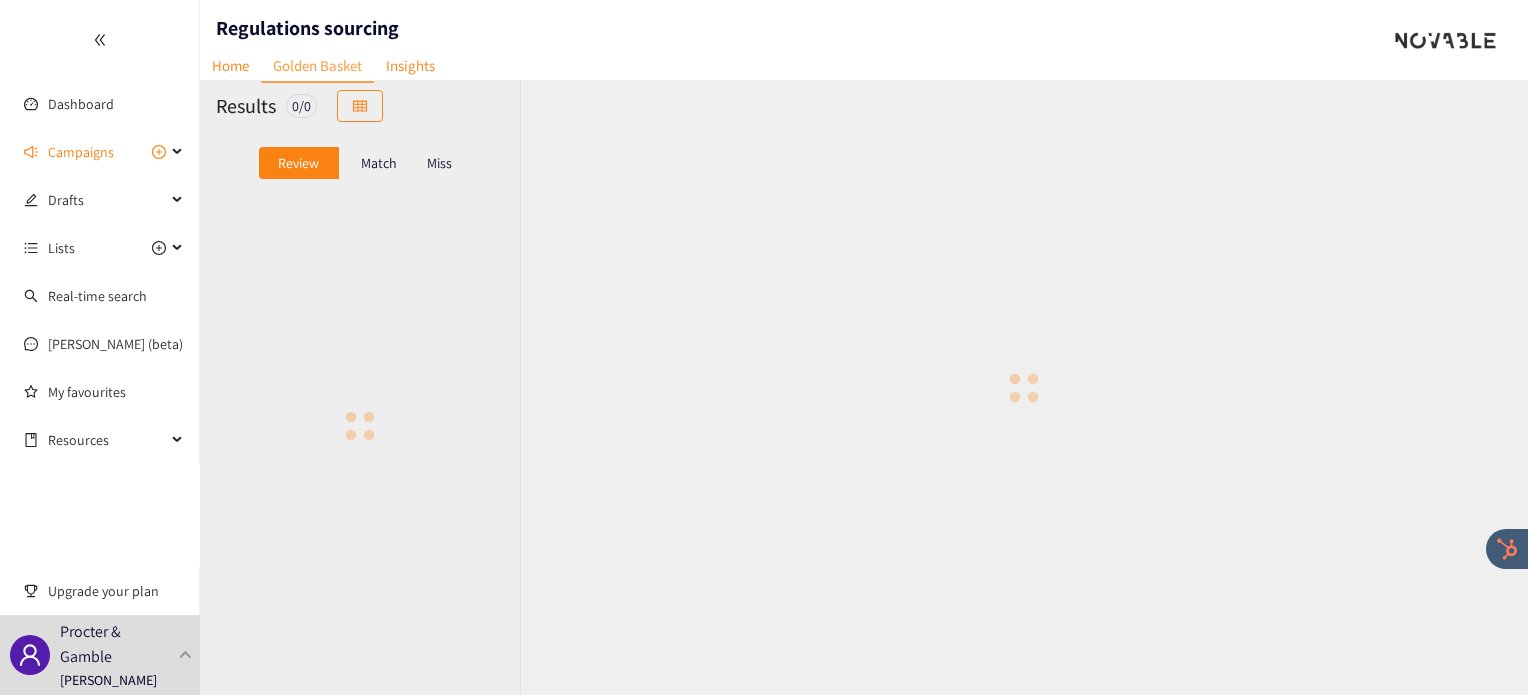 scroll, scrollTop: 0, scrollLeft: 0, axis: both 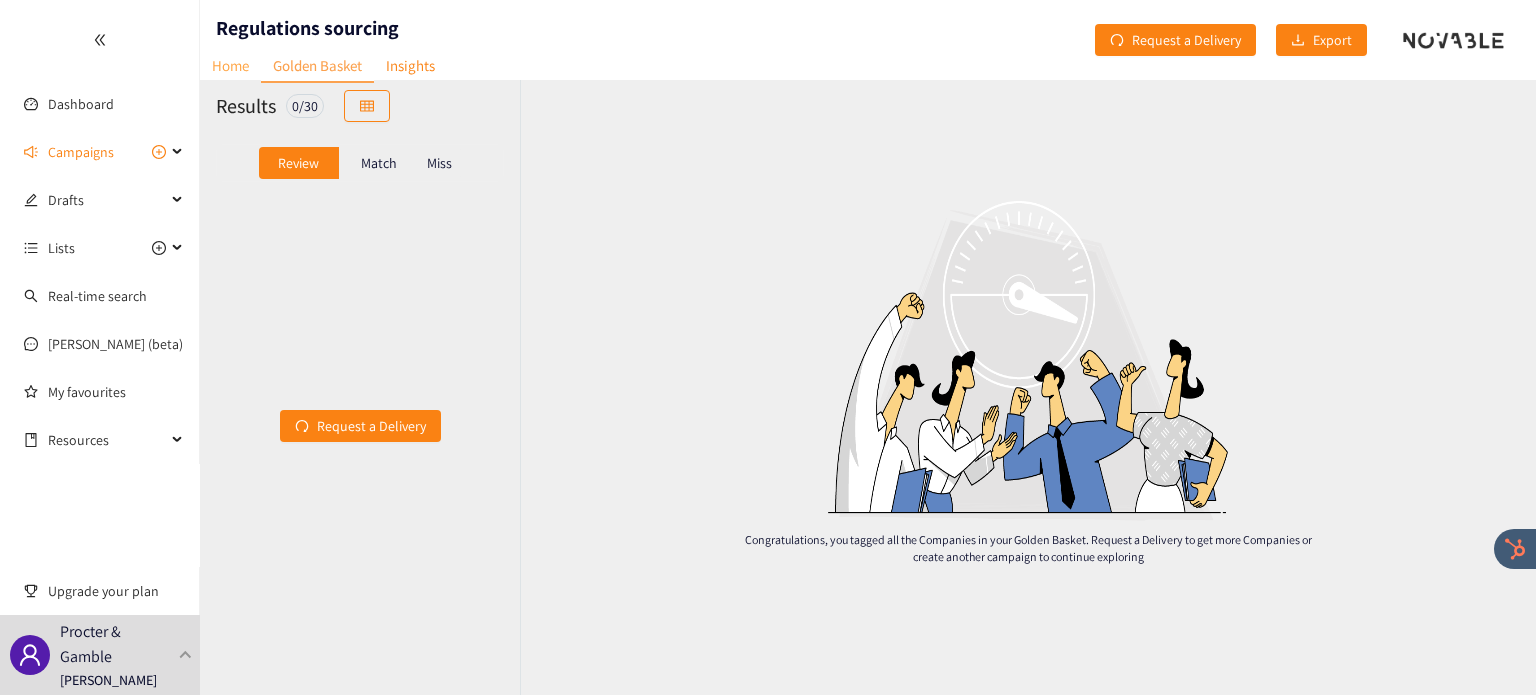 click on "Home" at bounding box center [230, 65] 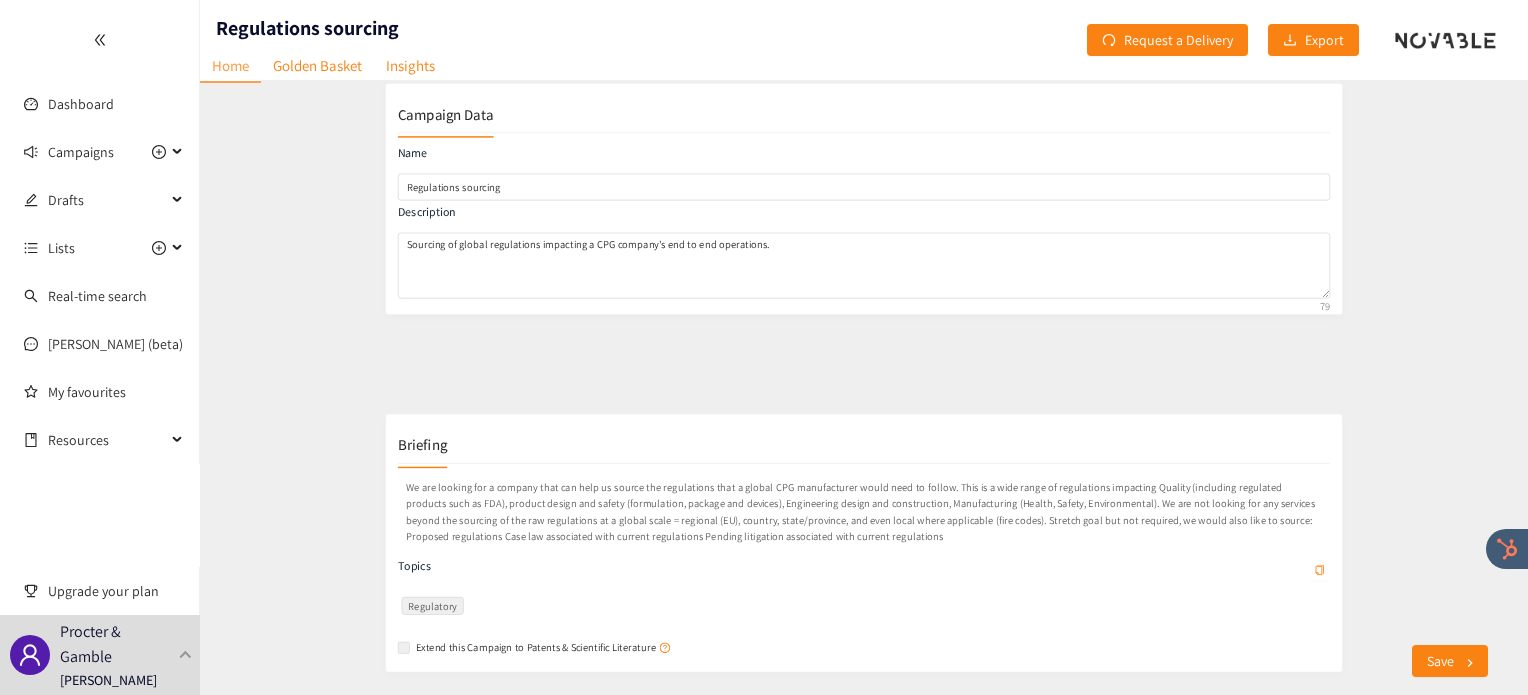 scroll, scrollTop: 0, scrollLeft: 0, axis: both 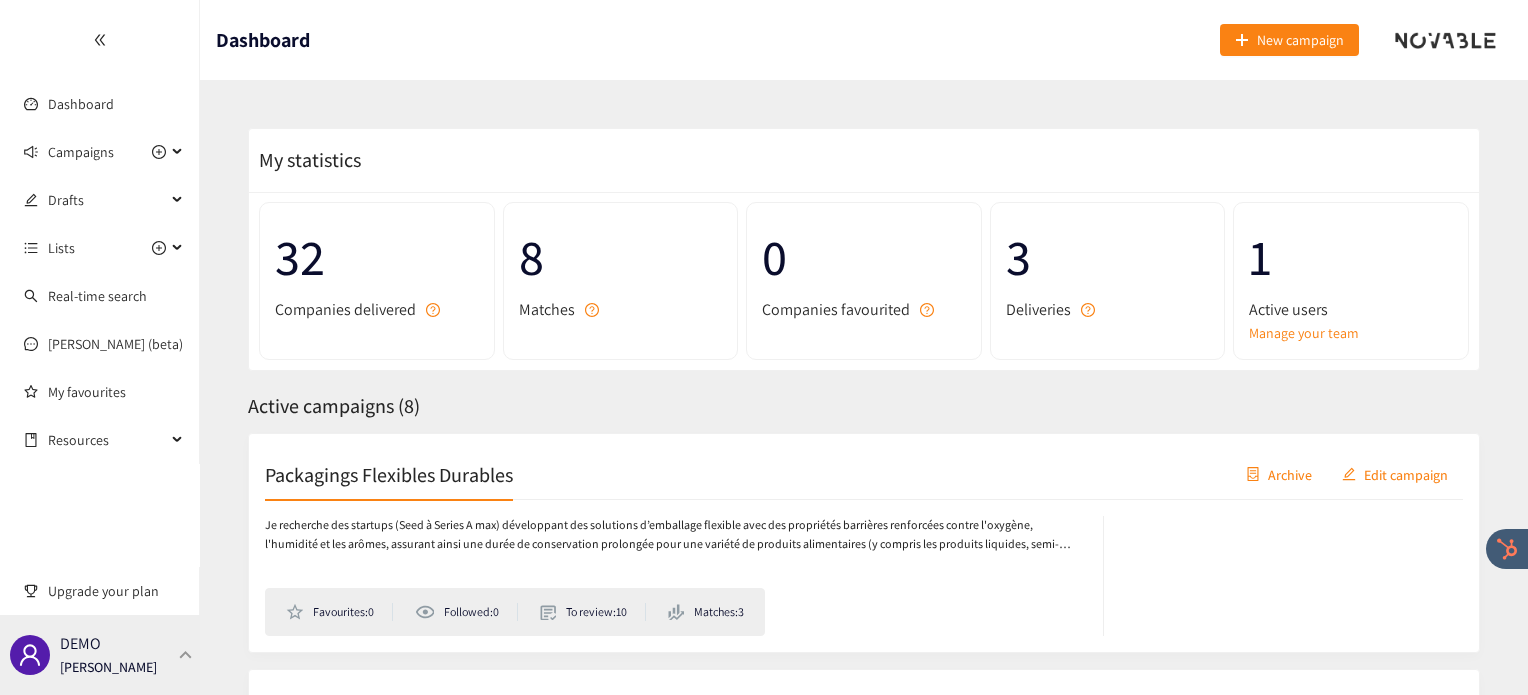 click at bounding box center [186, 654] 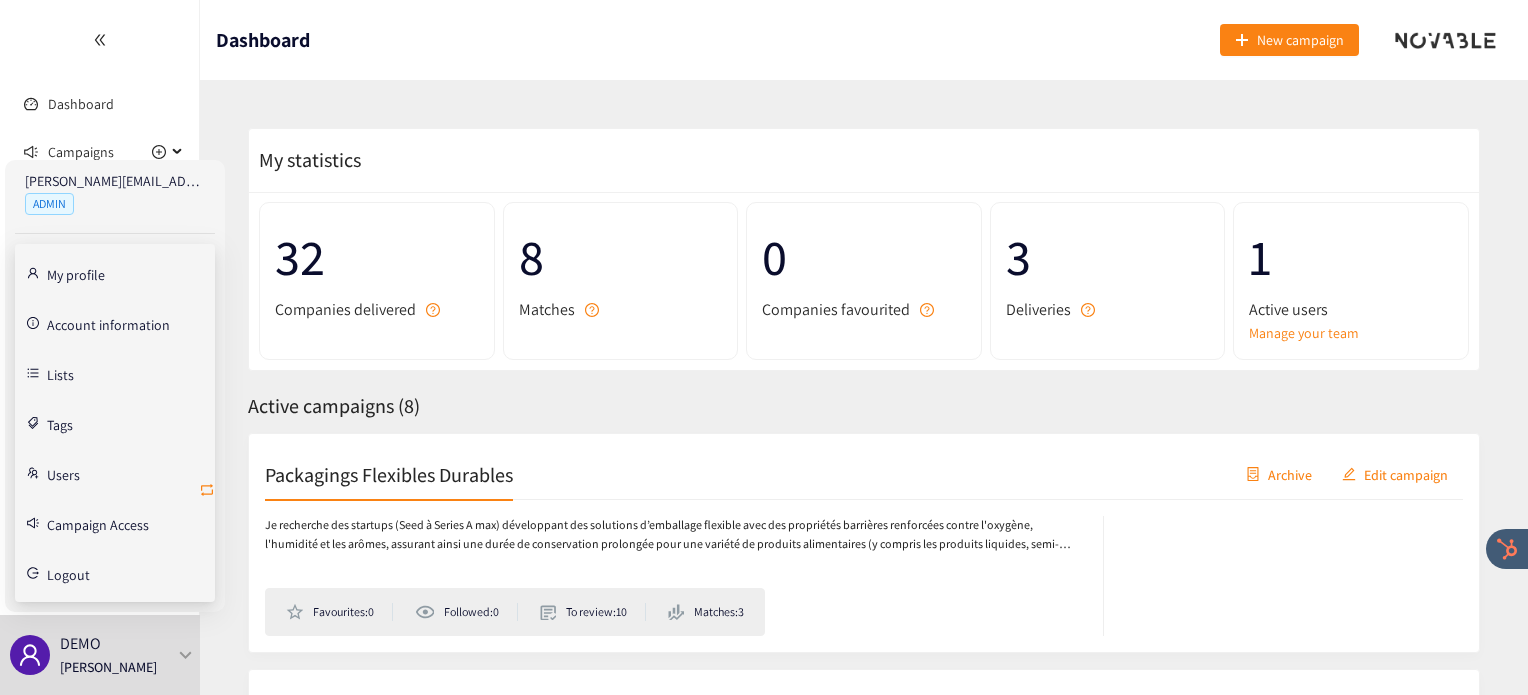 click 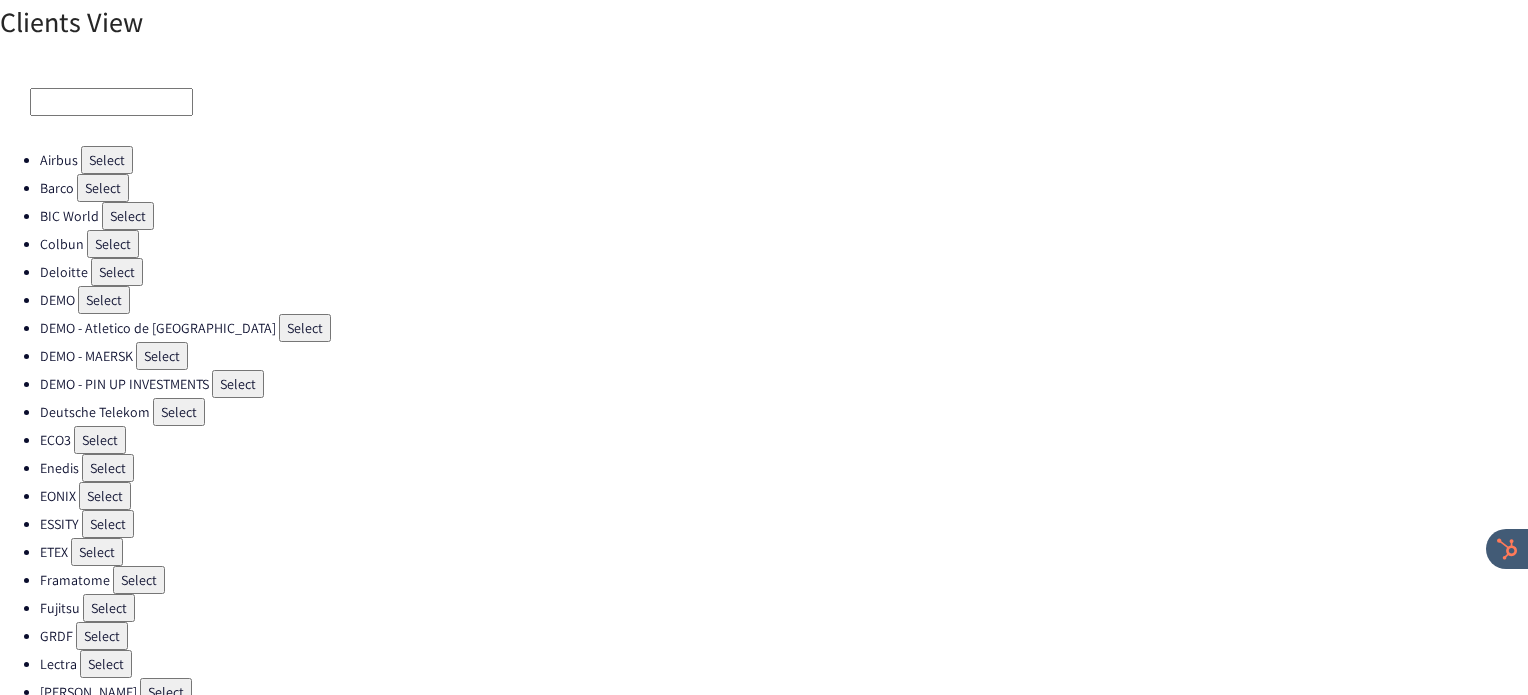 click on "Select" at bounding box center [100, 440] 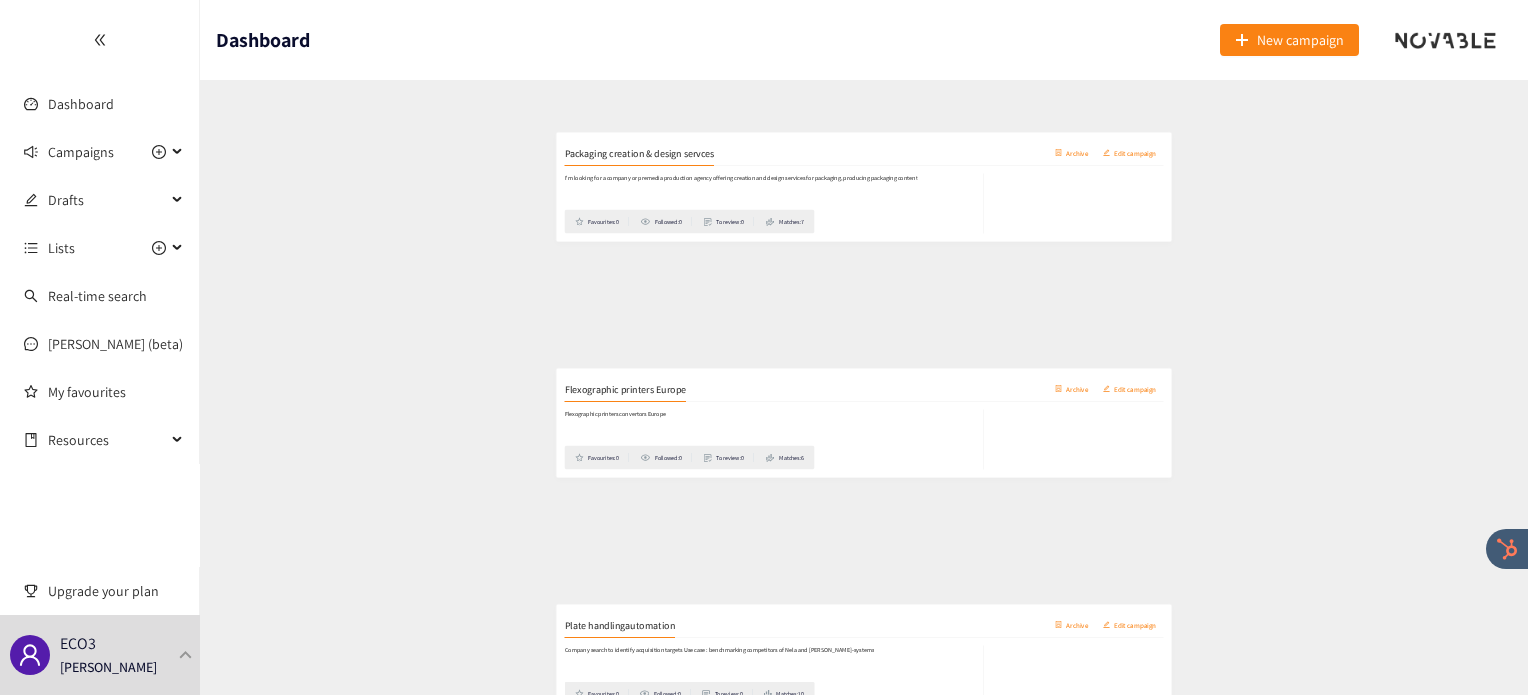 scroll, scrollTop: 1064, scrollLeft: 0, axis: vertical 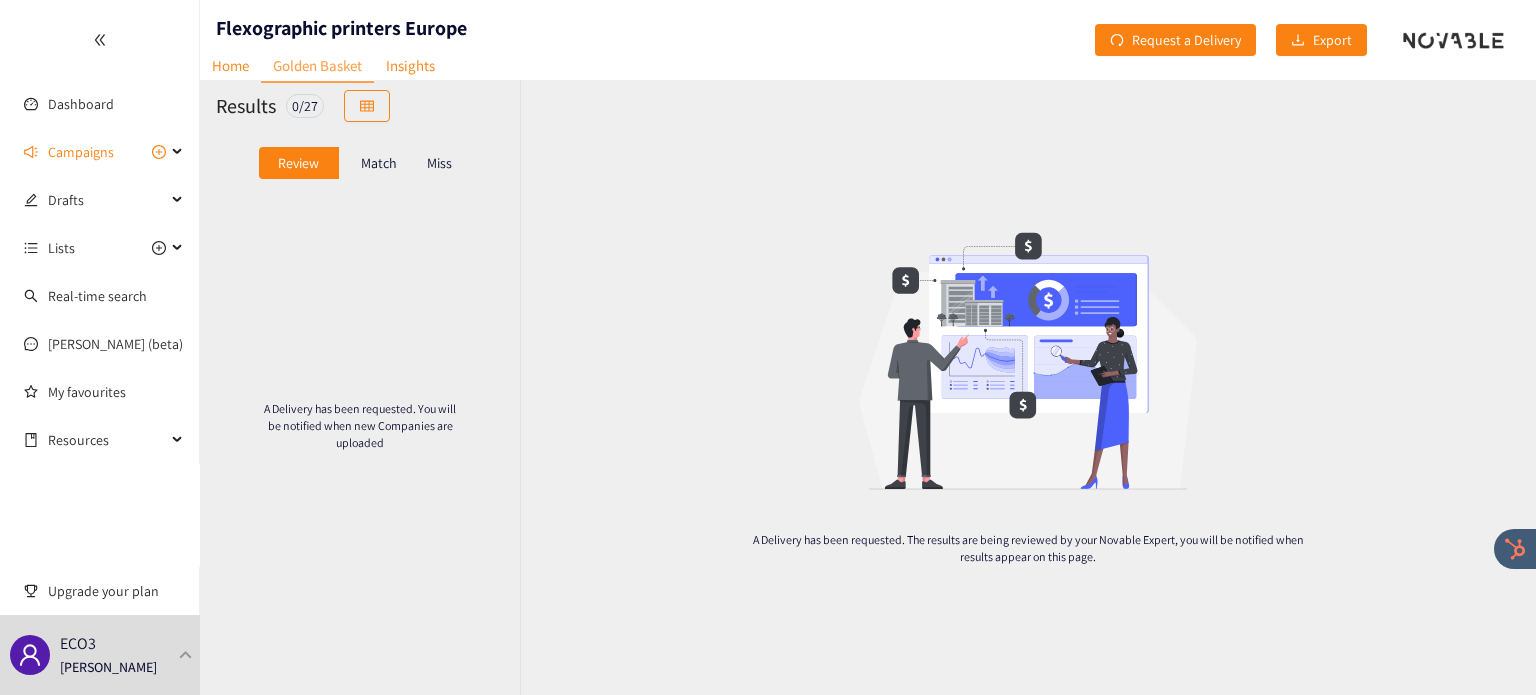 click on "Match" at bounding box center [379, 163] 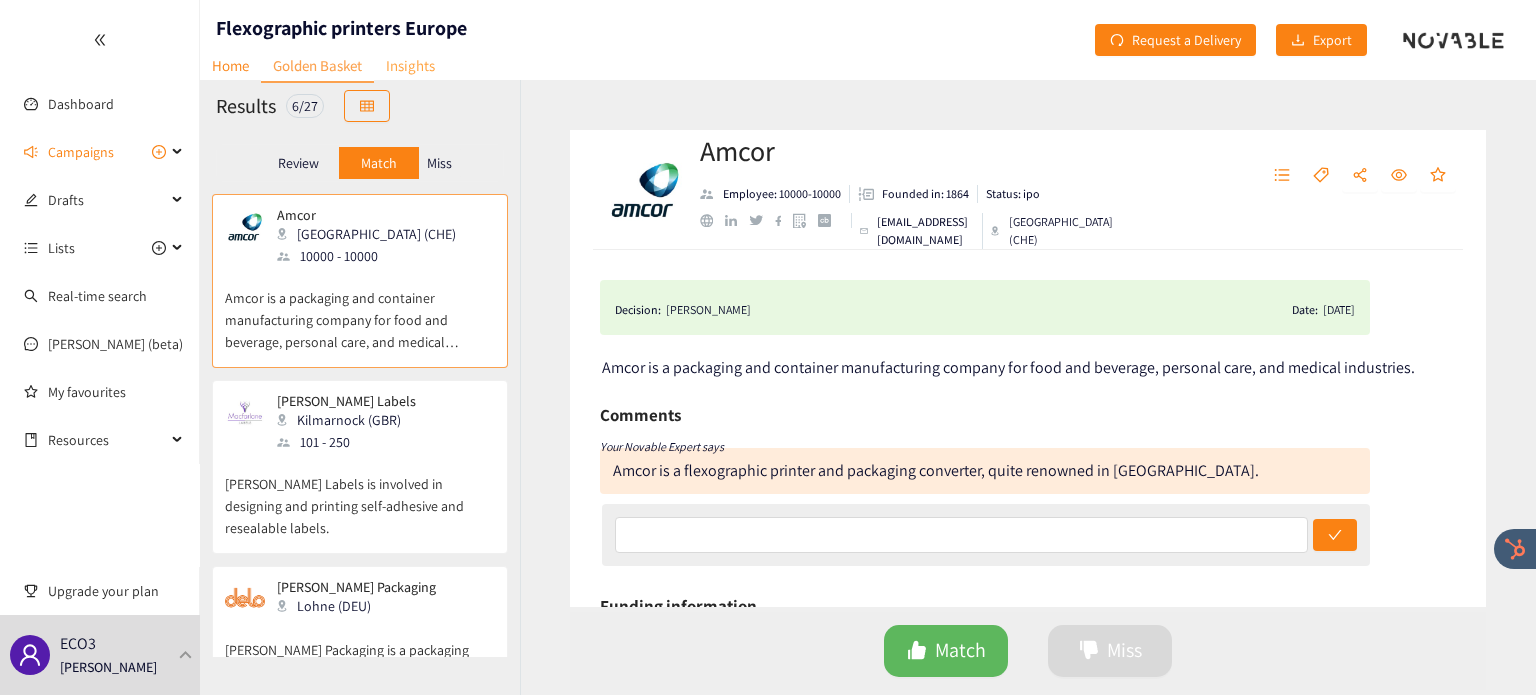 click on "Insights" at bounding box center (410, 65) 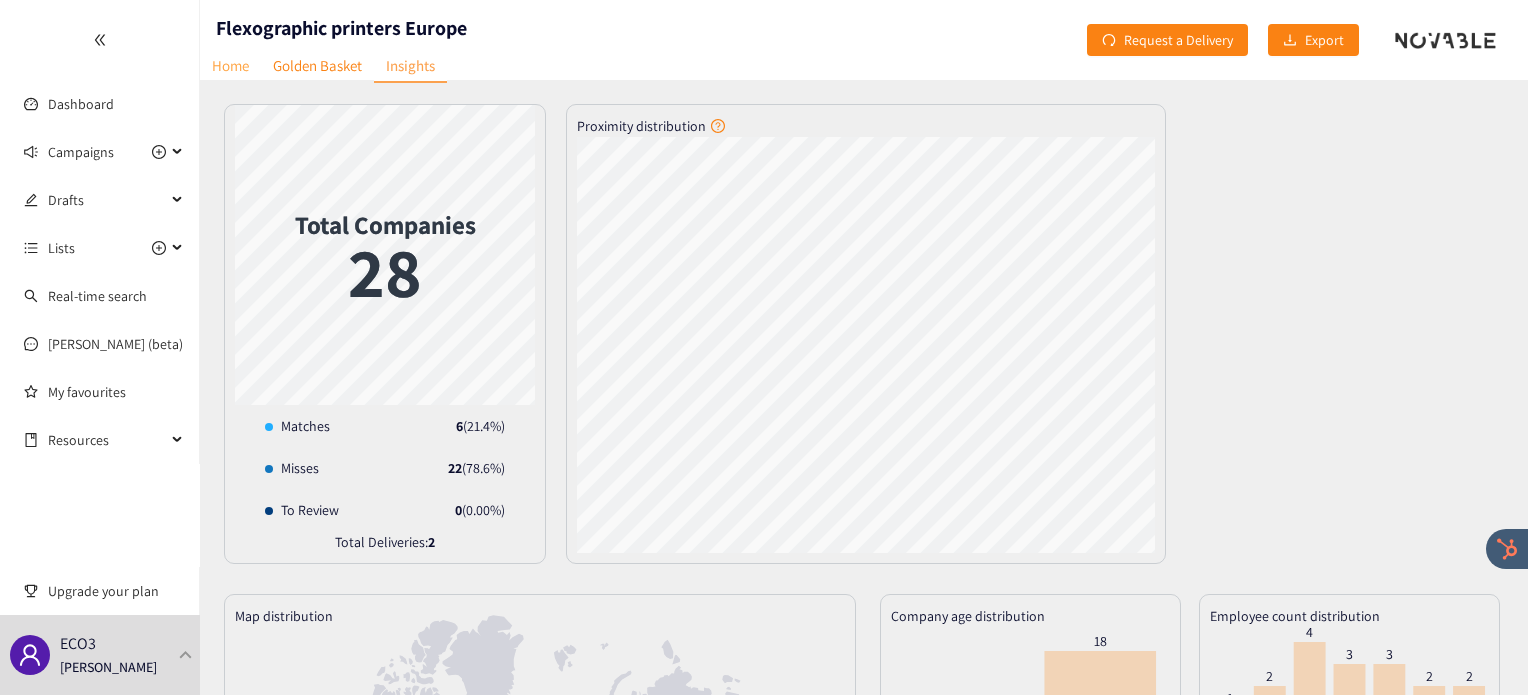 click on "Home" at bounding box center (230, 65) 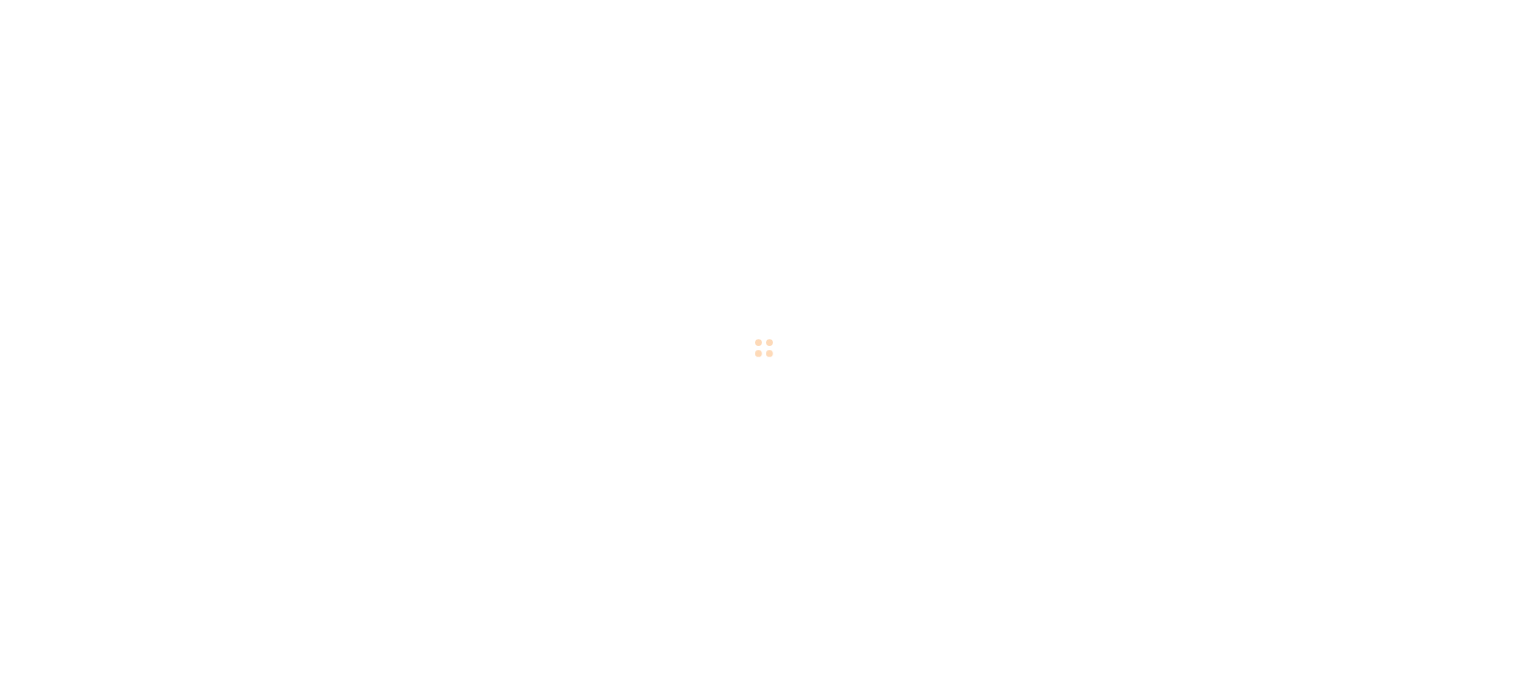 scroll, scrollTop: 0, scrollLeft: 0, axis: both 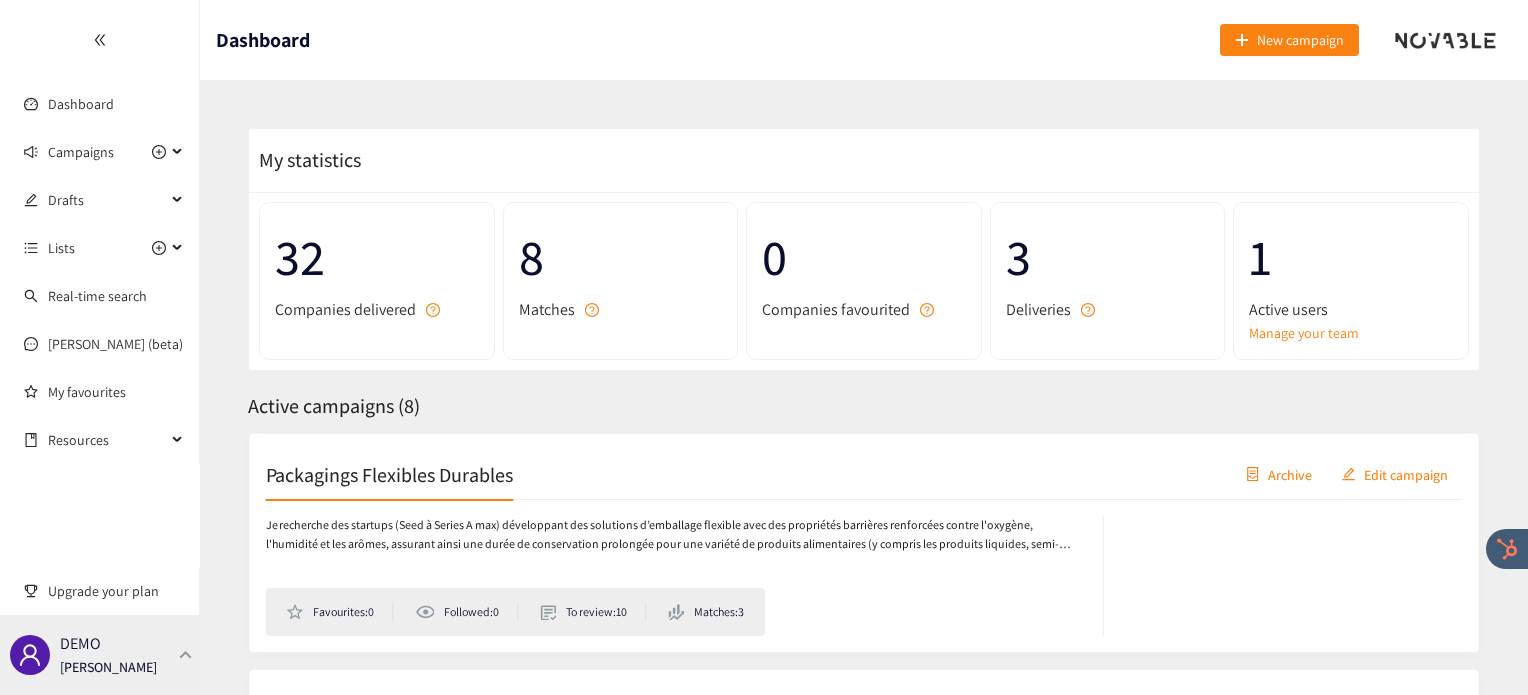 click on "DEMO [PERSON_NAME]" at bounding box center (100, 655) 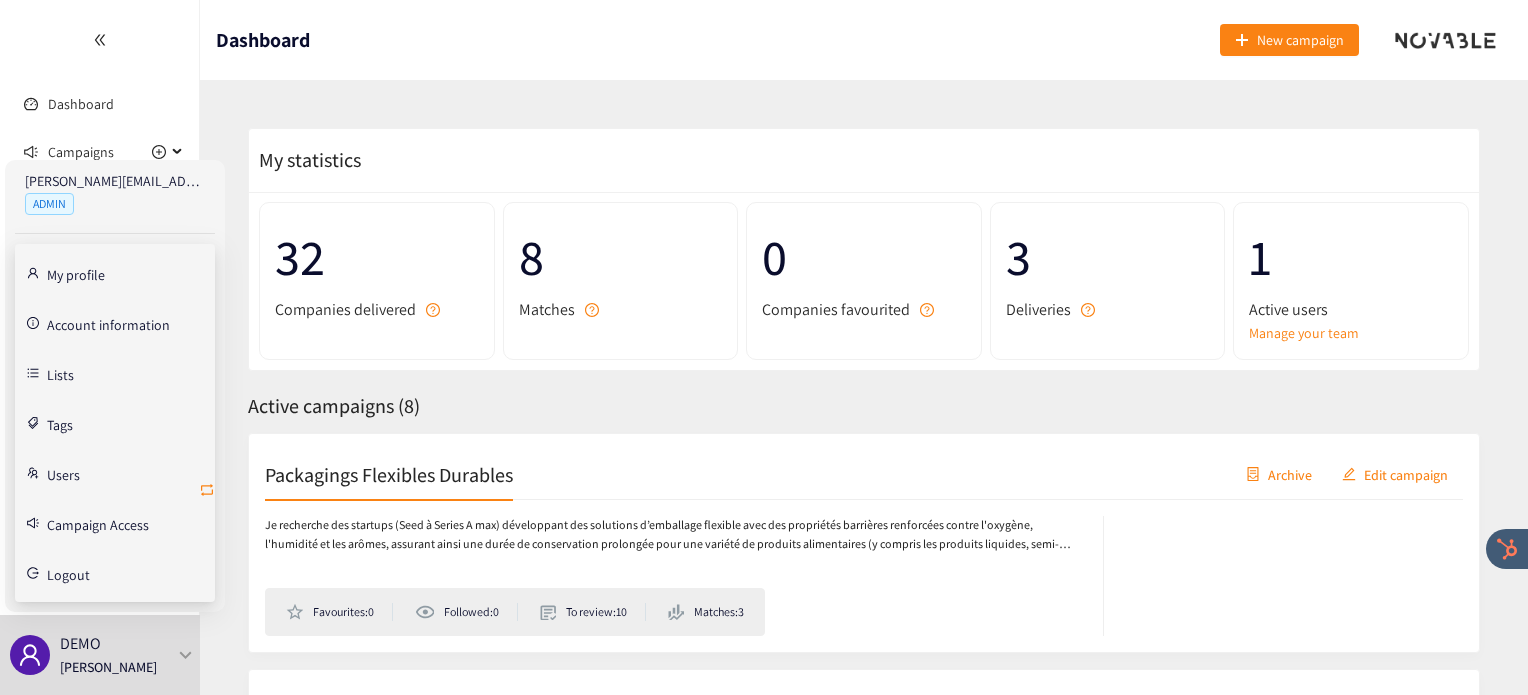 click 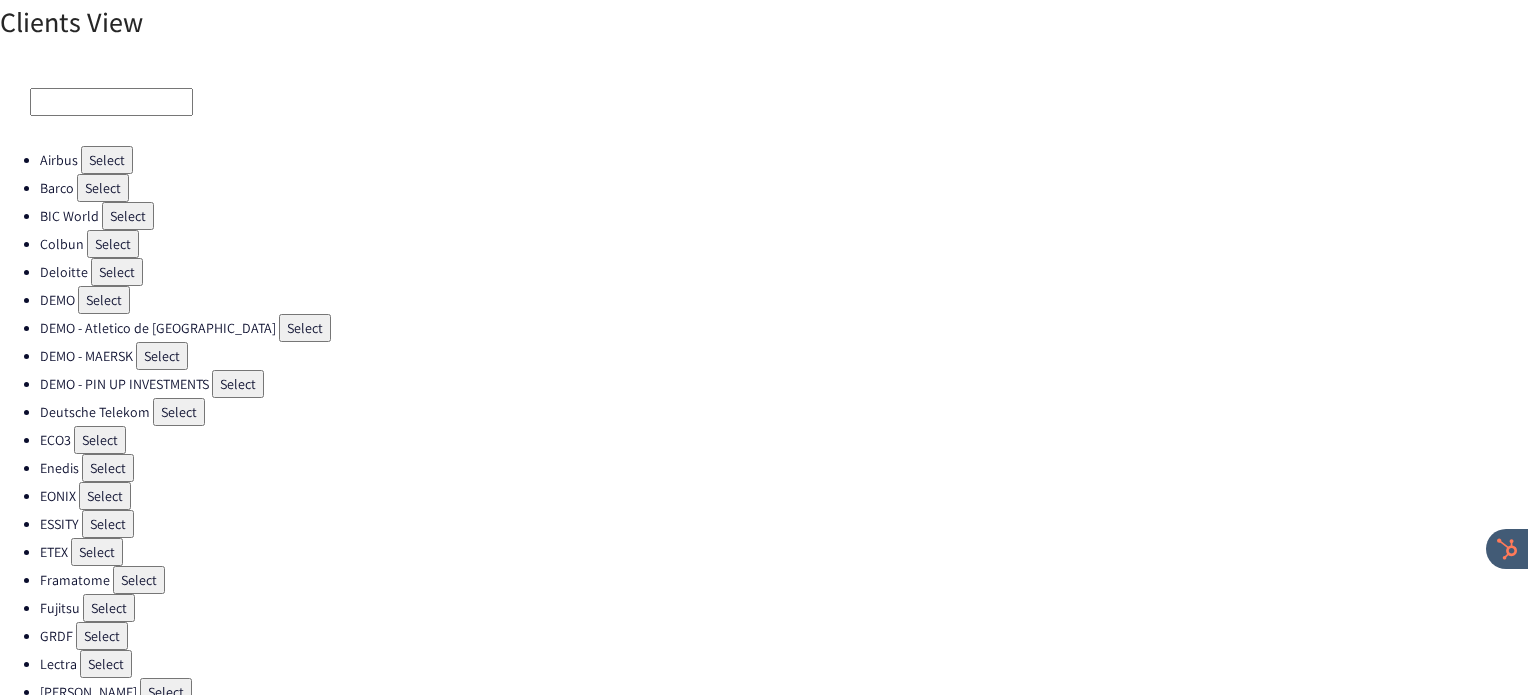 click on "Select" at bounding box center (100, 440) 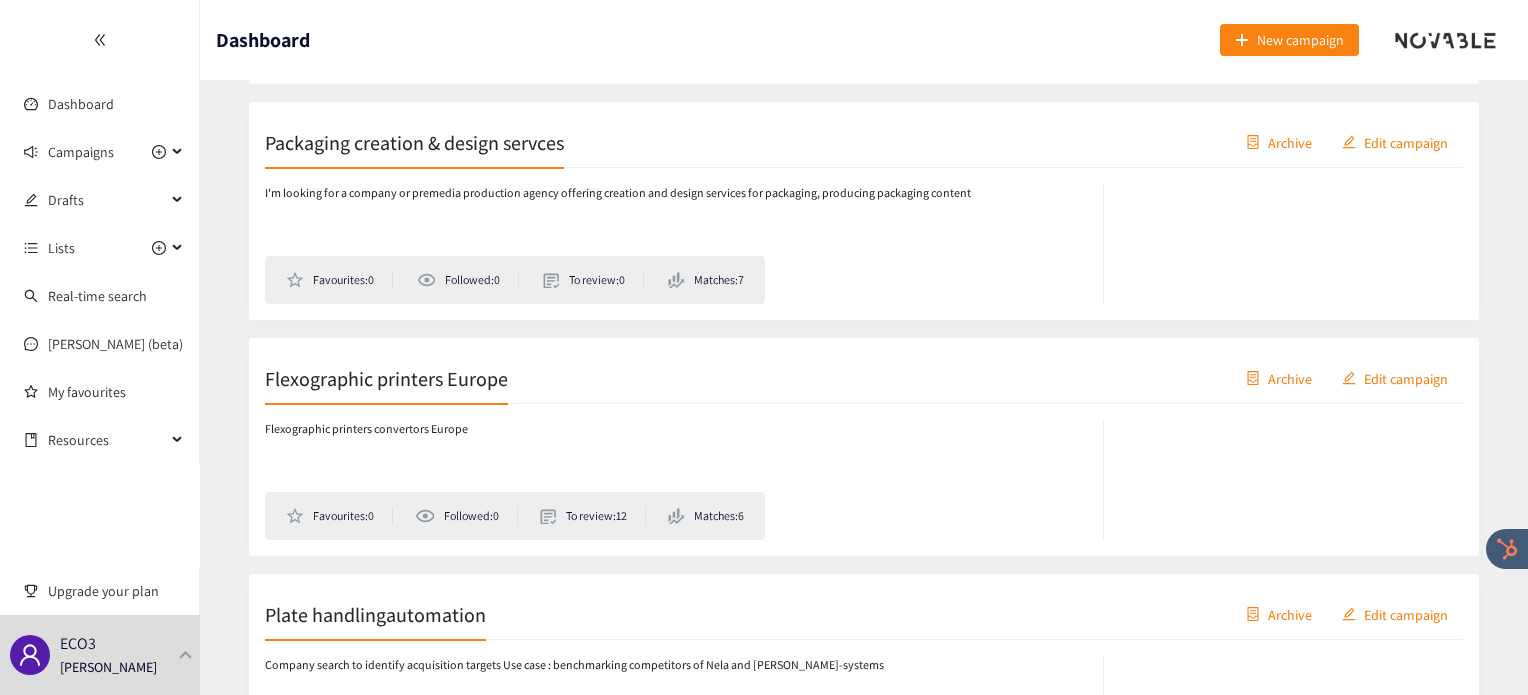 scroll, scrollTop: 1040, scrollLeft: 0, axis: vertical 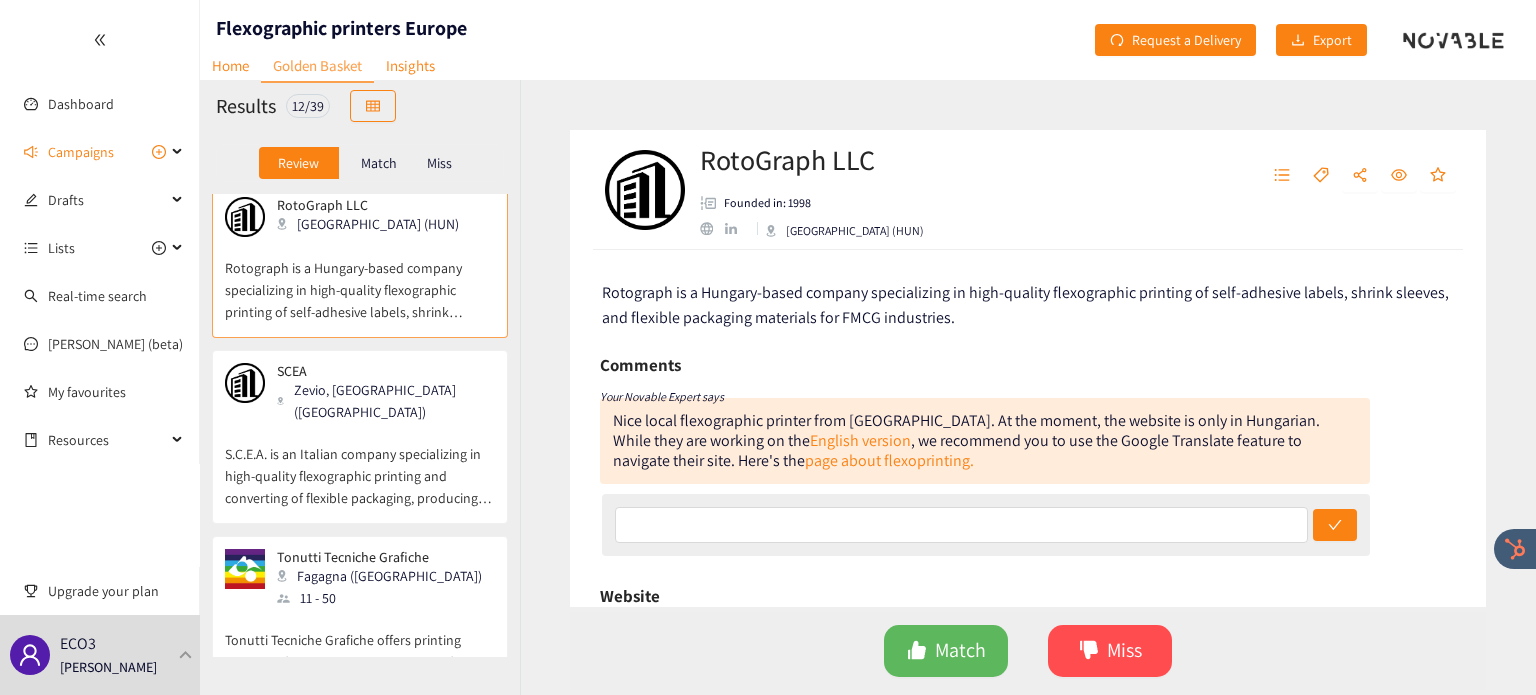 click on "S.C.E.A. is an Italian company specializing in high-quality flexographic printing and converting of flexible packaging, producing customized laminates, films, and pouches for the food and non-food industries" at bounding box center [360, 466] 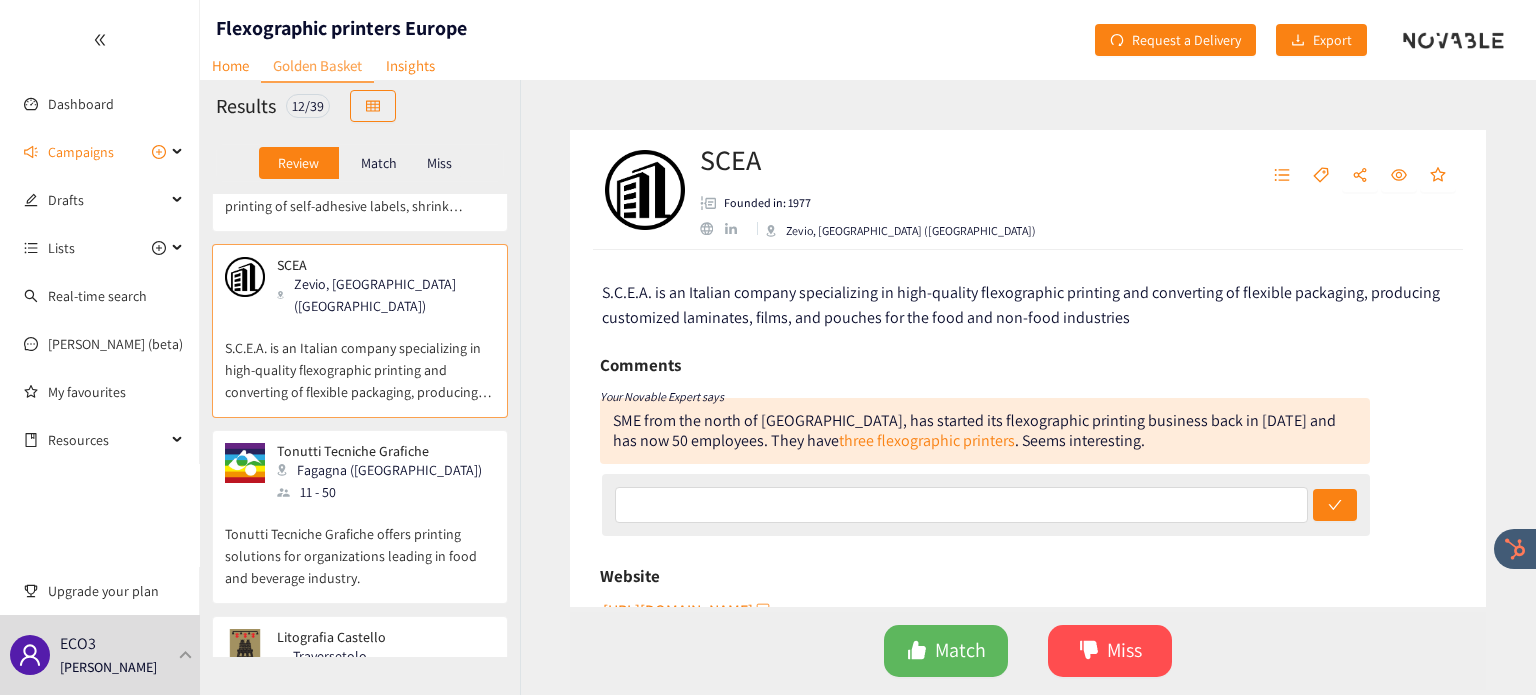 scroll, scrollTop: 118, scrollLeft: 0, axis: vertical 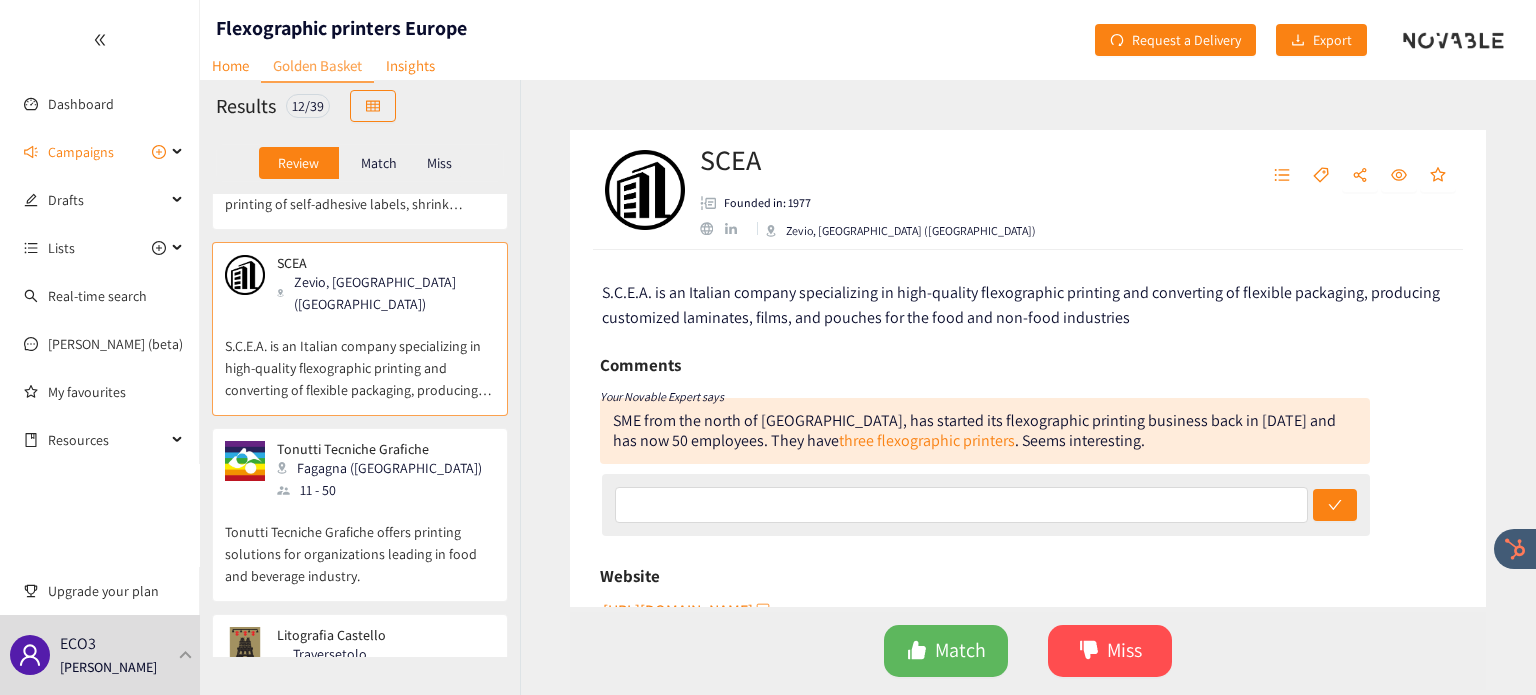click on "Tonutti Tecniche Grafiche offers printing solutions for organizations leading in food and beverage industry." at bounding box center (360, 544) 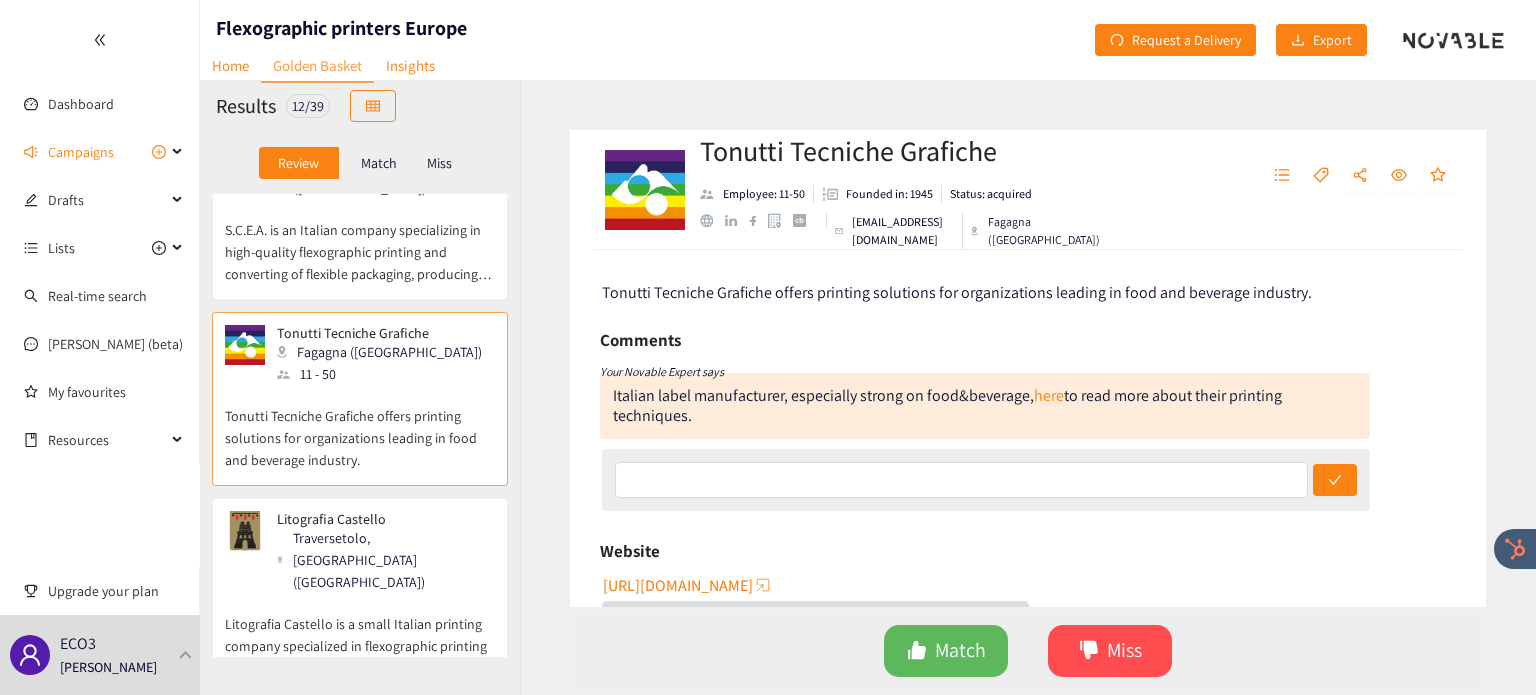scroll, scrollTop: 236, scrollLeft: 0, axis: vertical 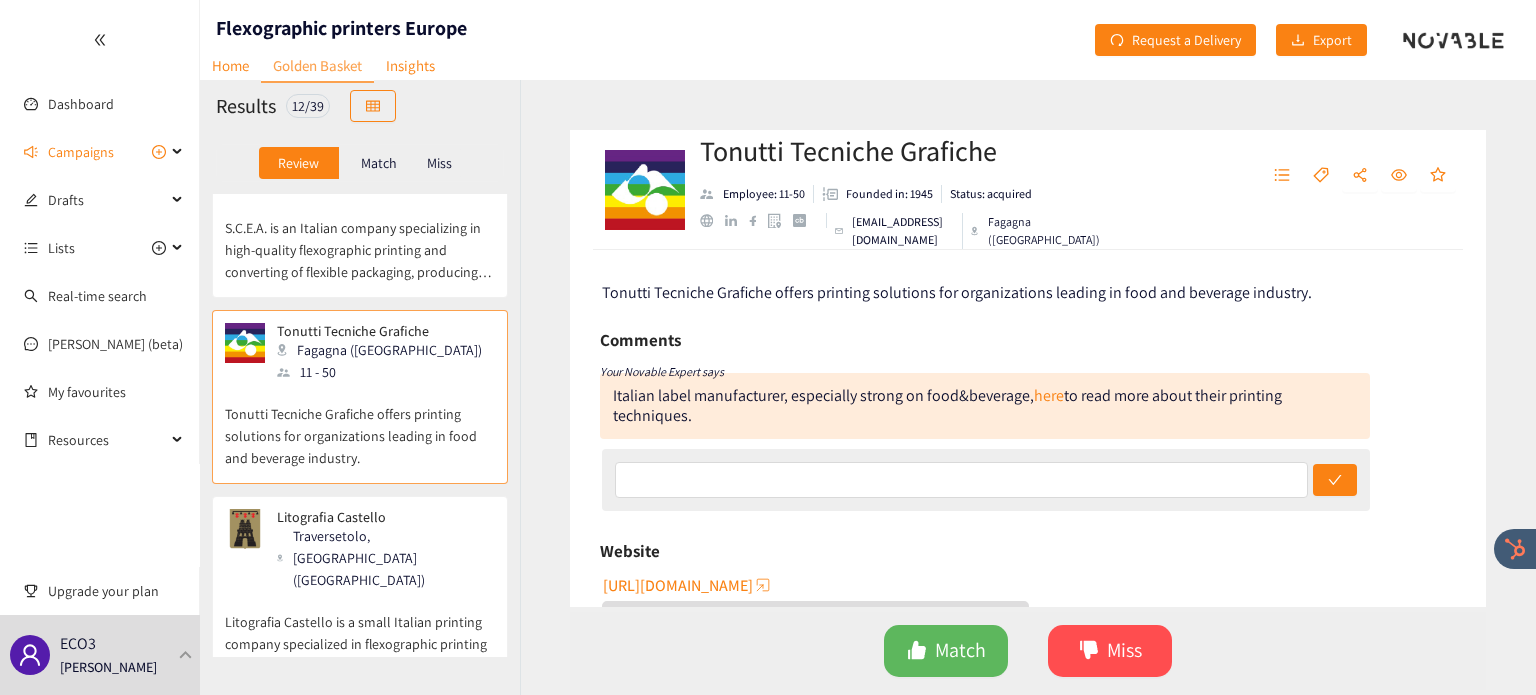 click on "Litografia Castello is a small Italian printing company specialized in flexographic printing of adhesive labels on paper and plastic films for various industries." at bounding box center (360, 634) 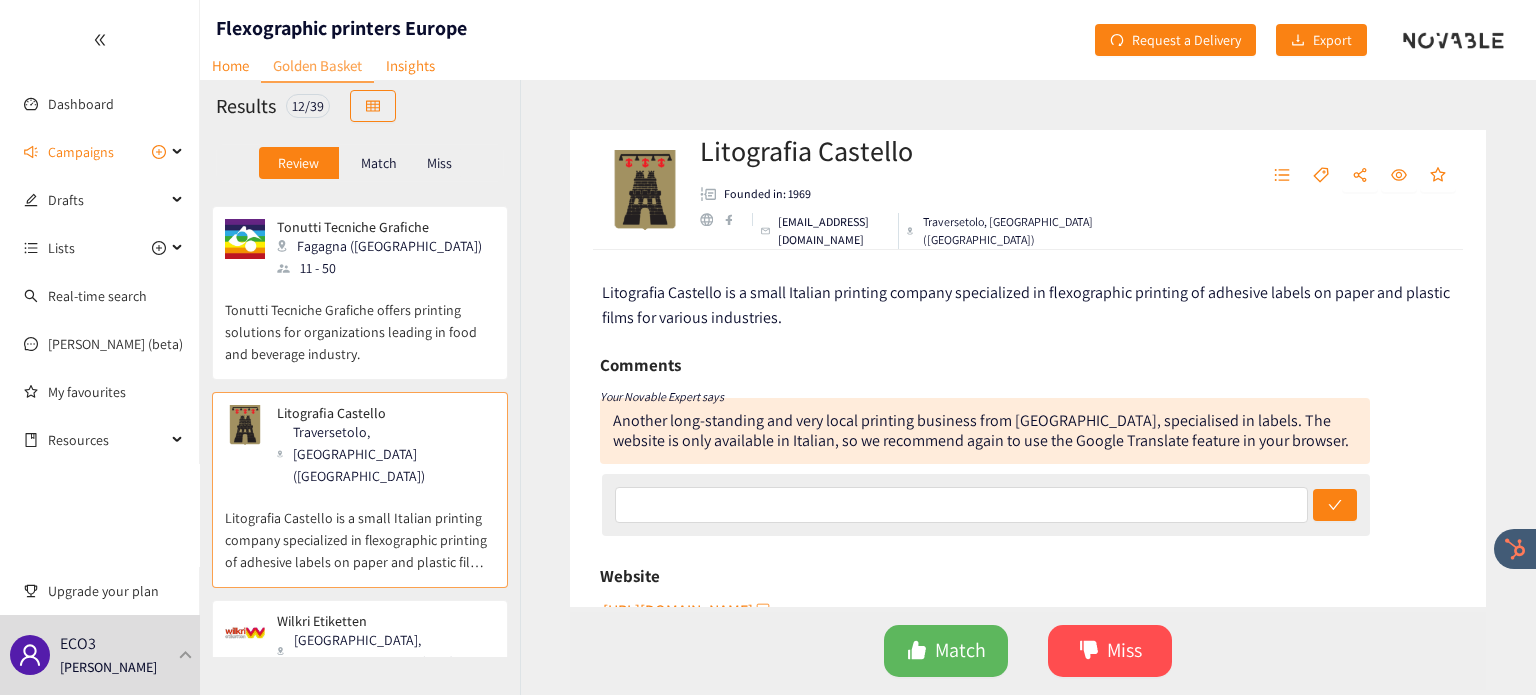 scroll, scrollTop: 340, scrollLeft: 0, axis: vertical 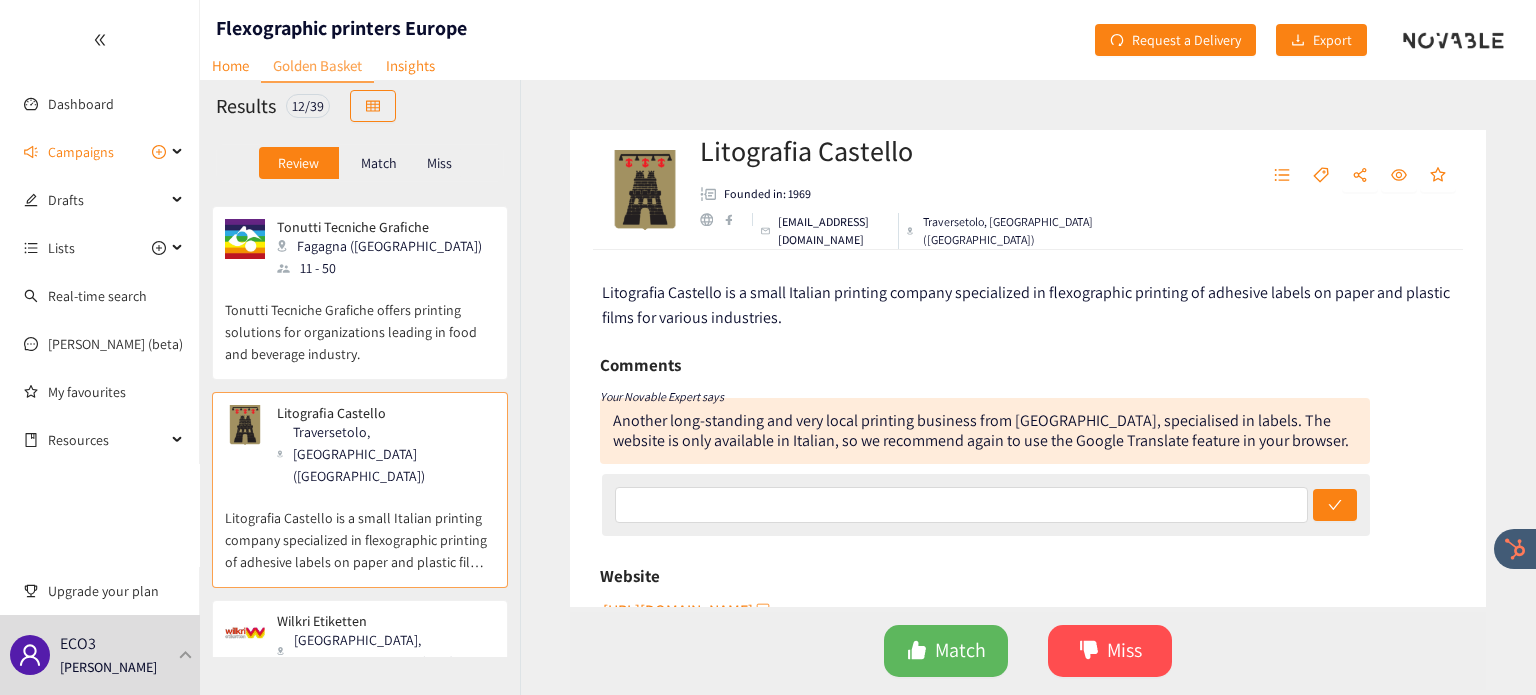 click on "German manufacturer specializing in high-quality self-adhesive labels, combining UV letterpress, flexographic, offset, and digital printing technologies with a strong commitment to sustainability." at bounding box center [360, 716] 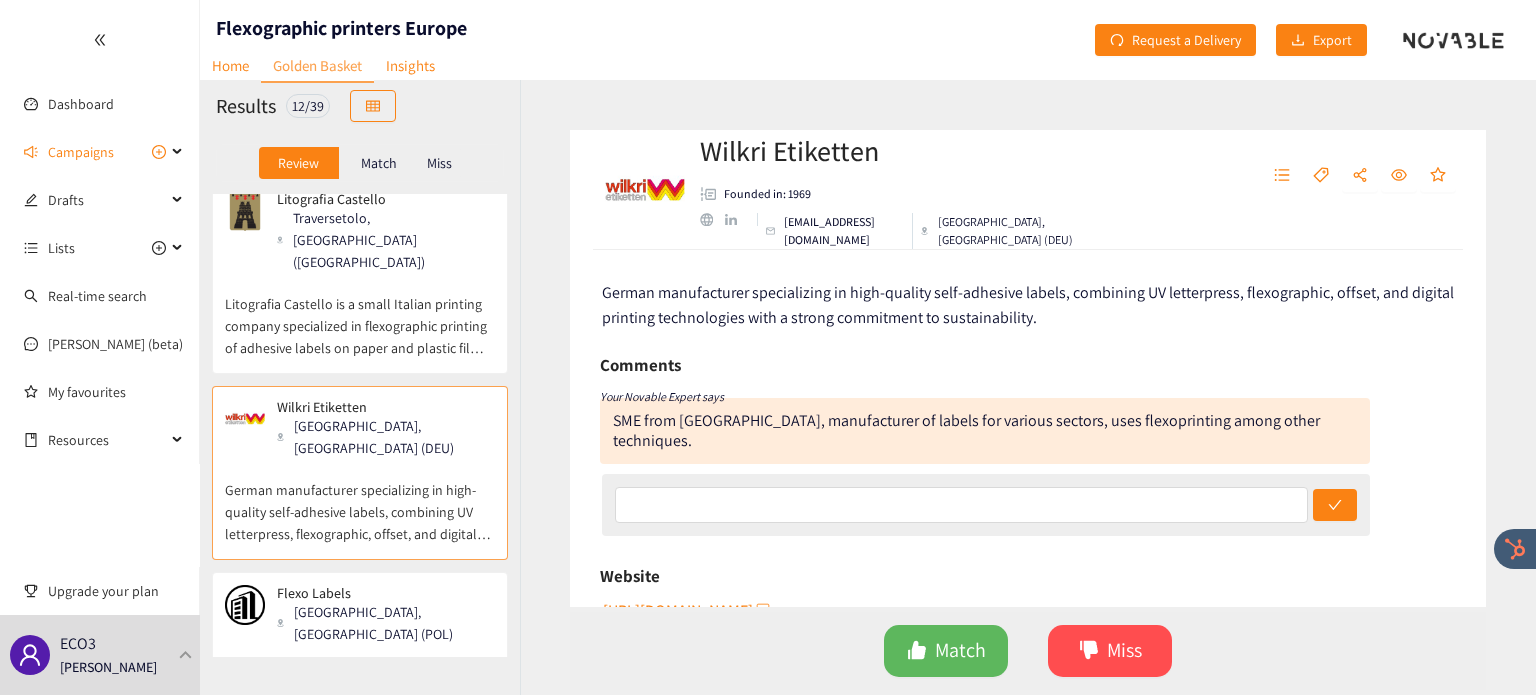scroll, scrollTop: 610, scrollLeft: 0, axis: vertical 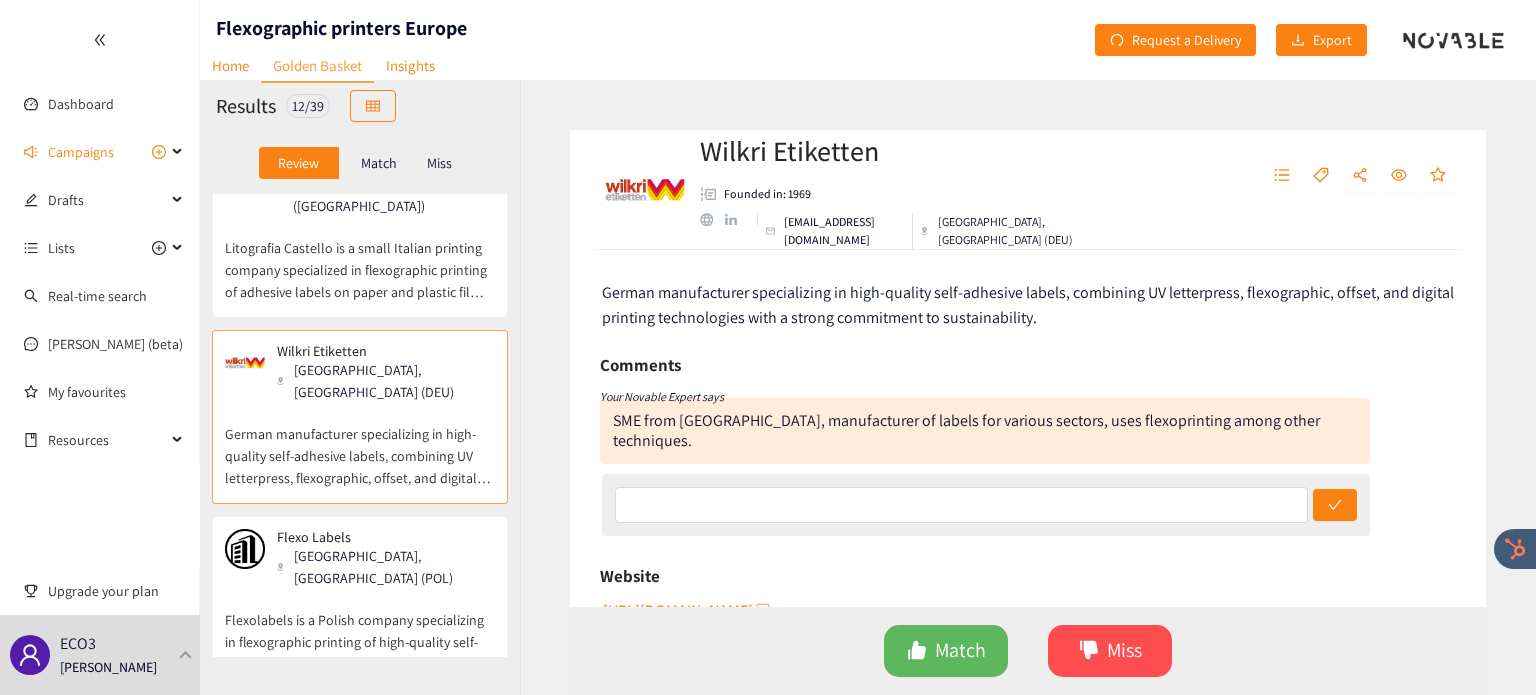 click on "Flexolabels is a Polish company specializing in flexographic printing of high-quality self-adhesive labels for various industries." at bounding box center (360, 632) 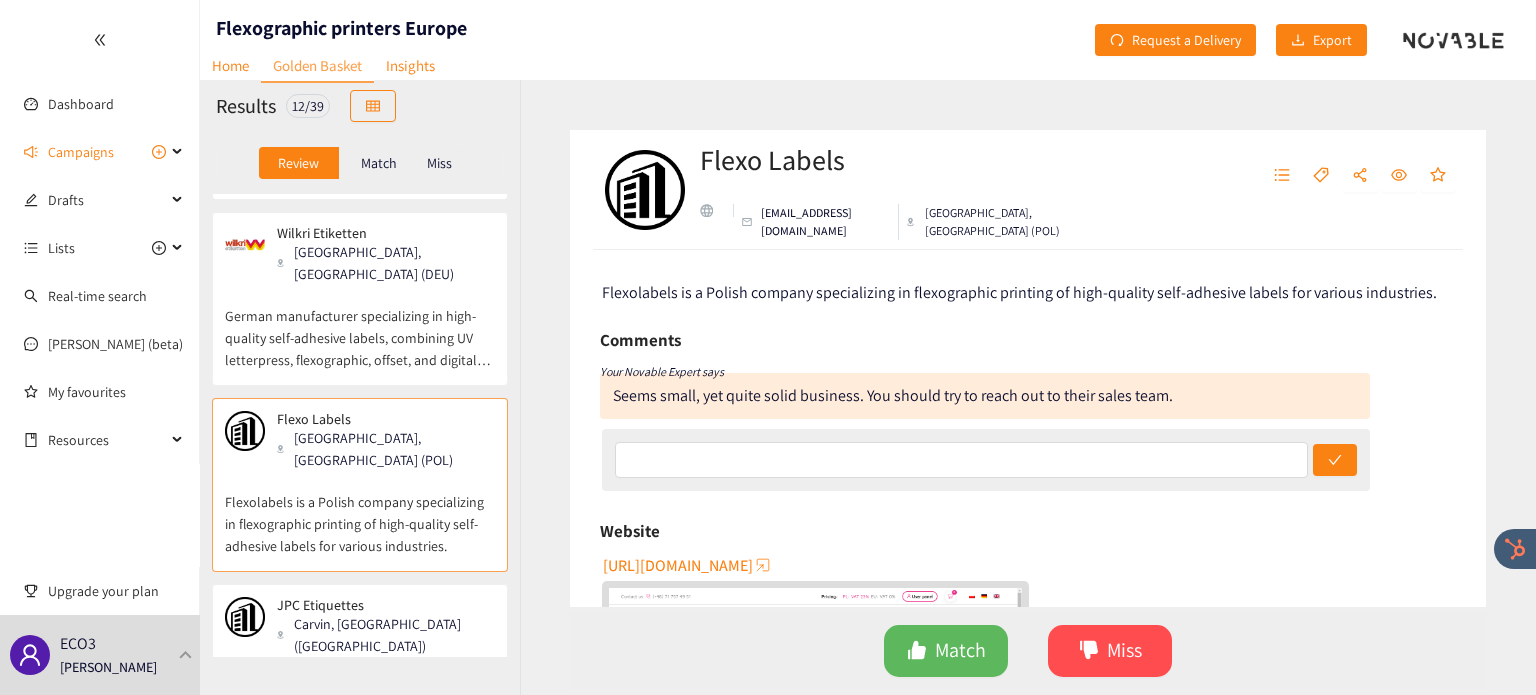 scroll, scrollTop: 742, scrollLeft: 0, axis: vertical 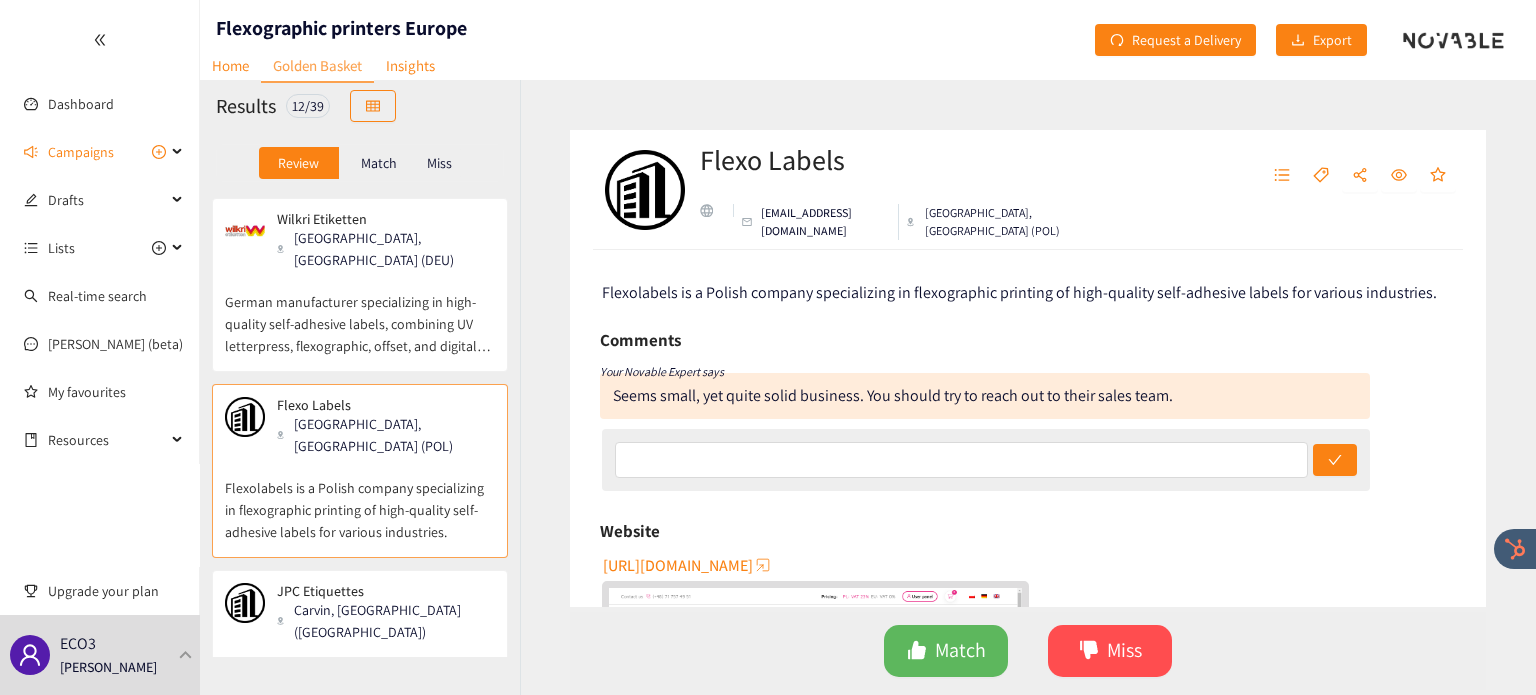 click on "JPC Etiquettes is a French company specializing in the flexographic printing and manufacturing of high-quality adhesive labels for industrial and promotional applications." at bounding box center (360, 686) 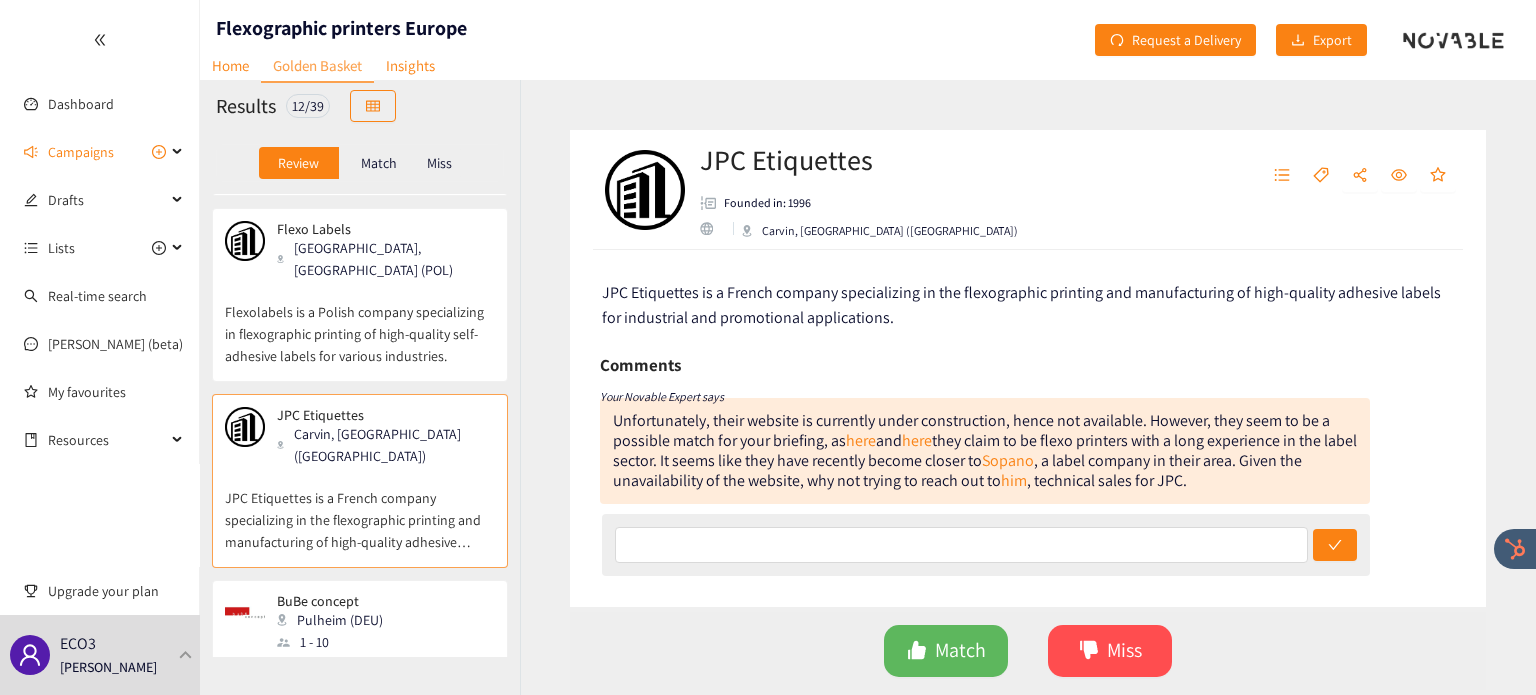 scroll, scrollTop: 938, scrollLeft: 0, axis: vertical 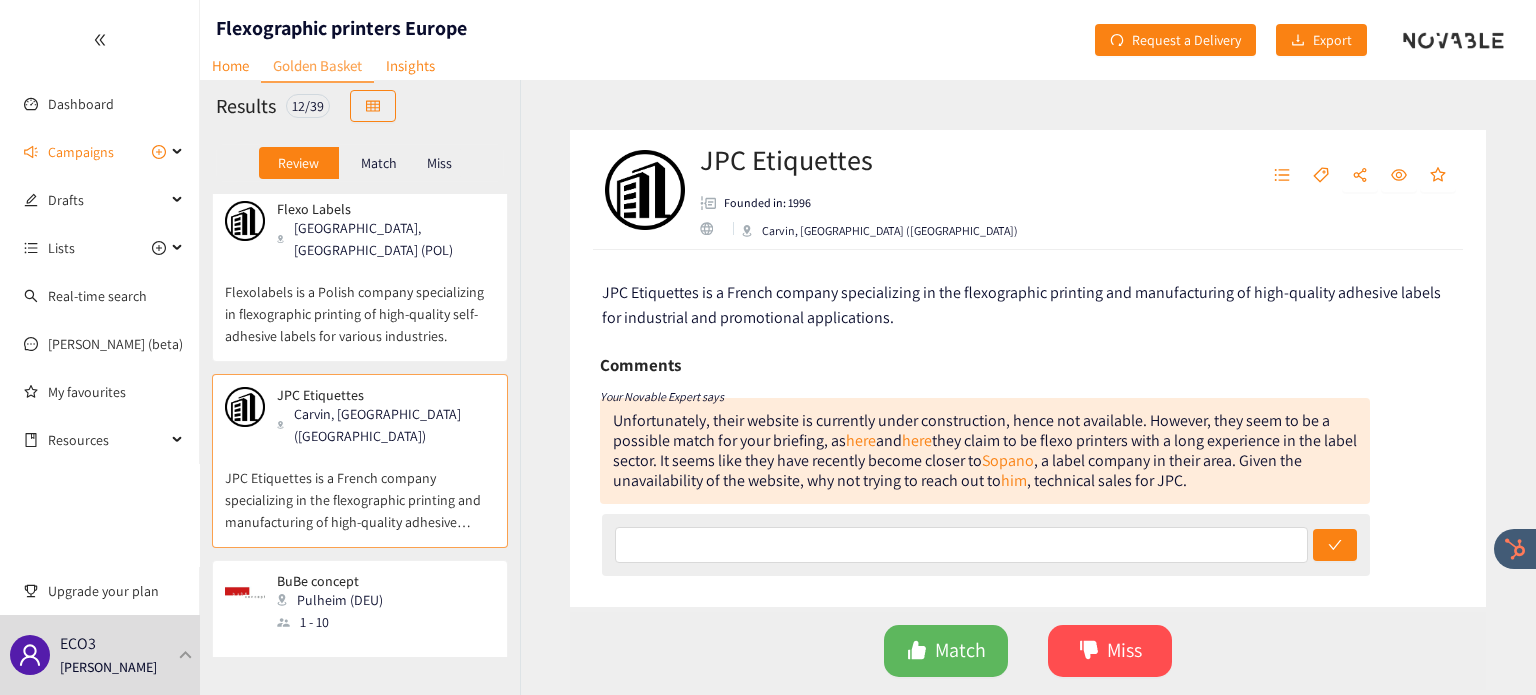 click on "1 - 10" at bounding box center [336, 622] 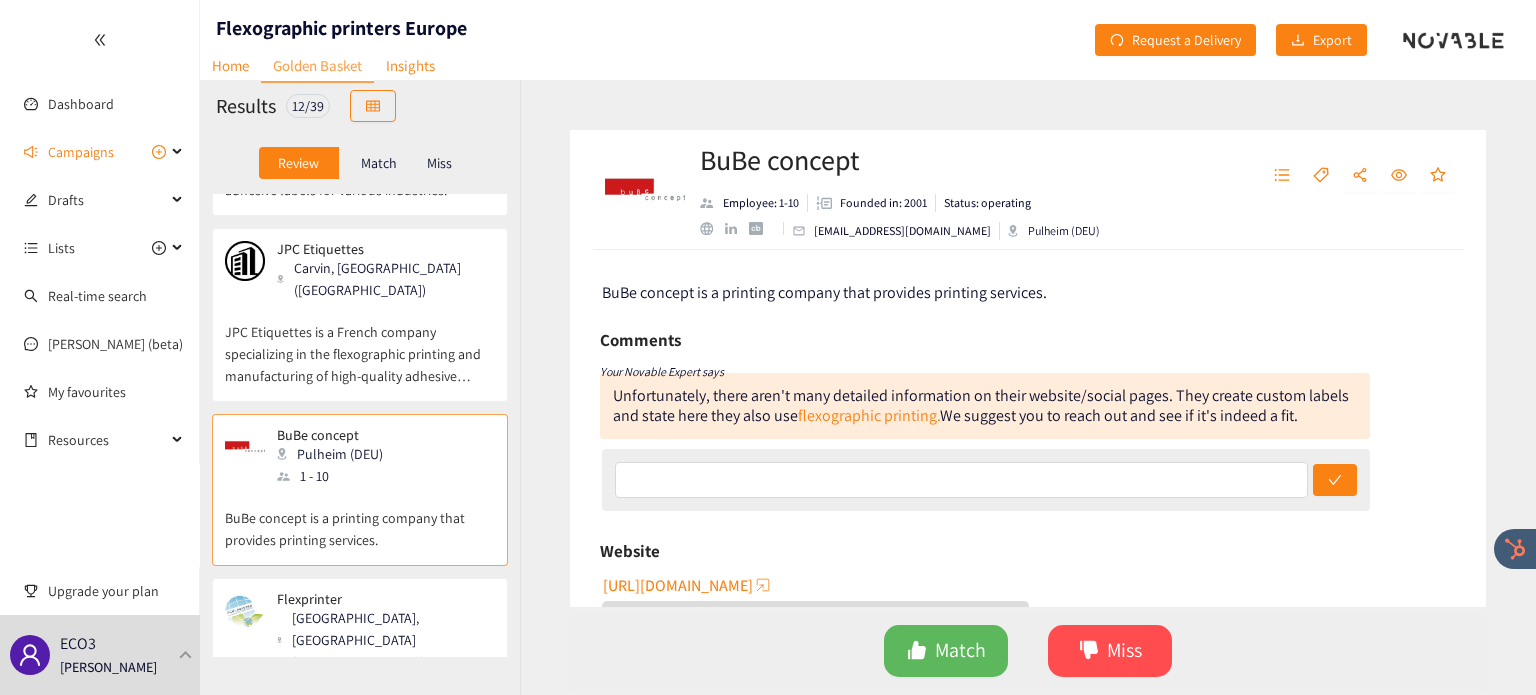 scroll, scrollTop: 1083, scrollLeft: 0, axis: vertical 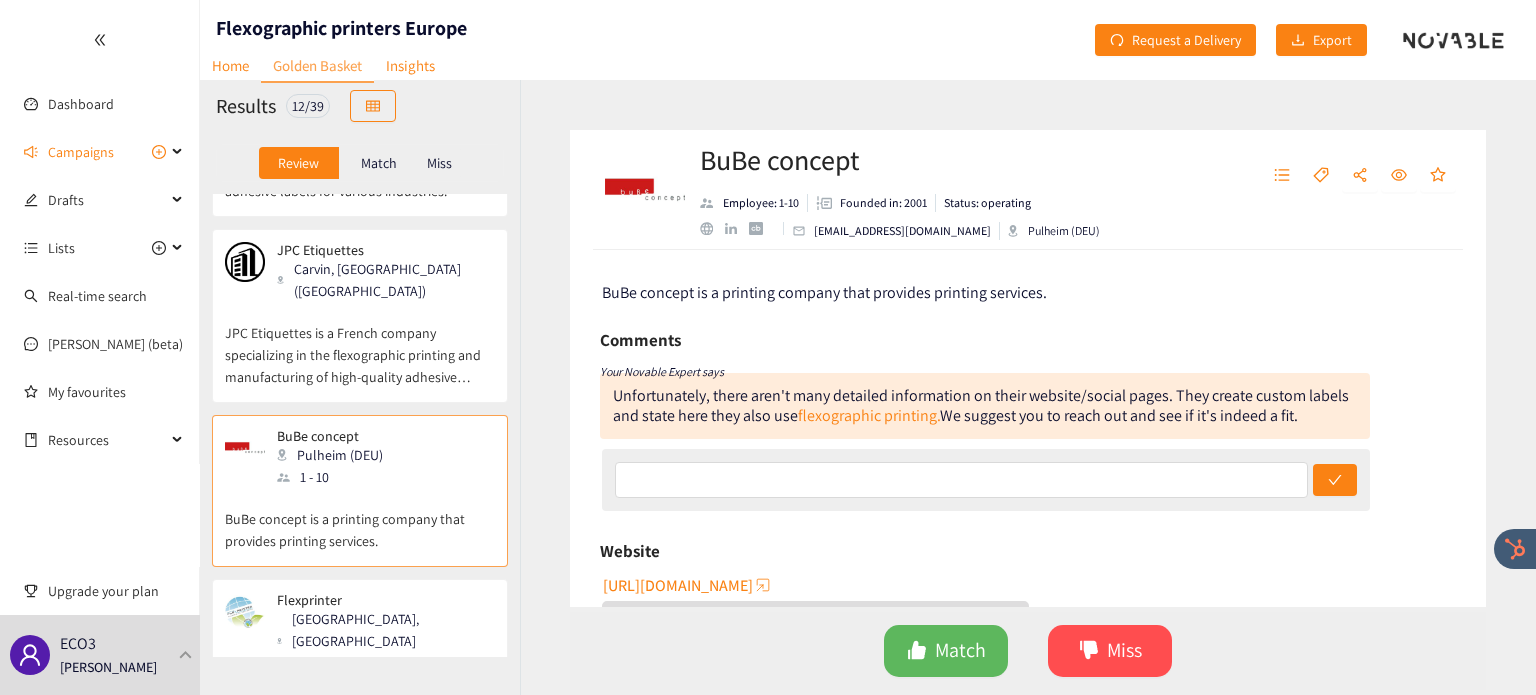 click on "Flexprinter BVBA is a Belgian printing company specializing in flexographic printing of self-adhesive labels, sleeves, pouches, and flexible packaging." at bounding box center (360, 717) 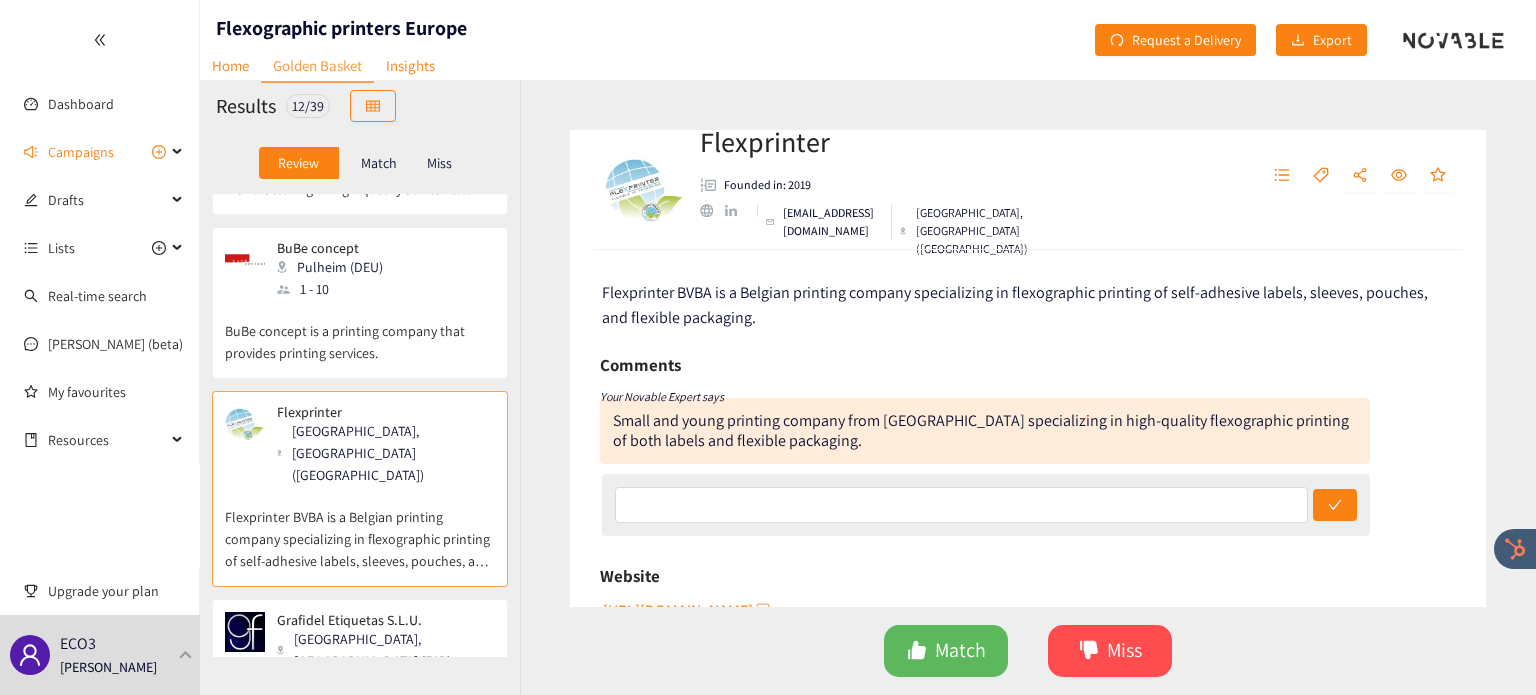 scroll, scrollTop: 1272, scrollLeft: 0, axis: vertical 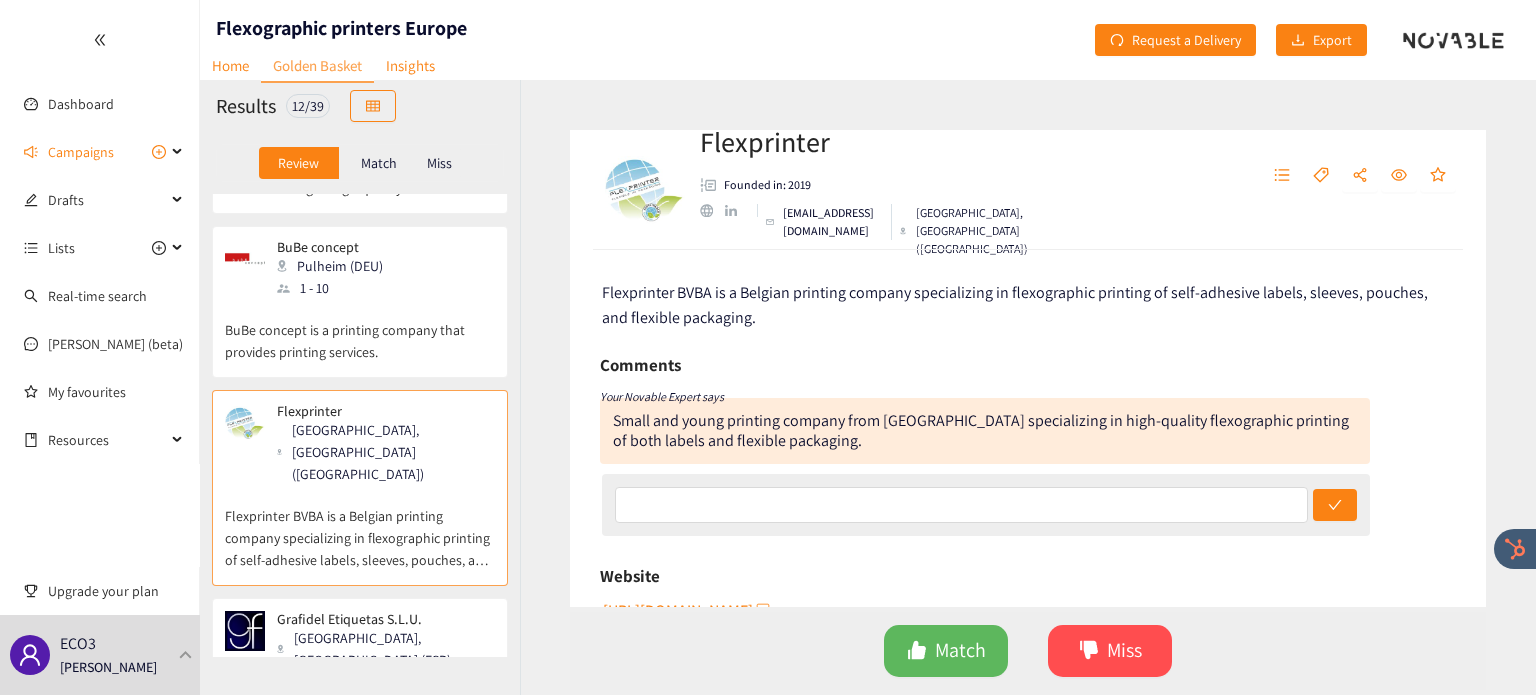 click on "Spanish company specializing in high-quality flexographic printing of self-adhesive labels, offering advanced flexo technology and customized labeling solutions for various industries." at bounding box center (360, 714) 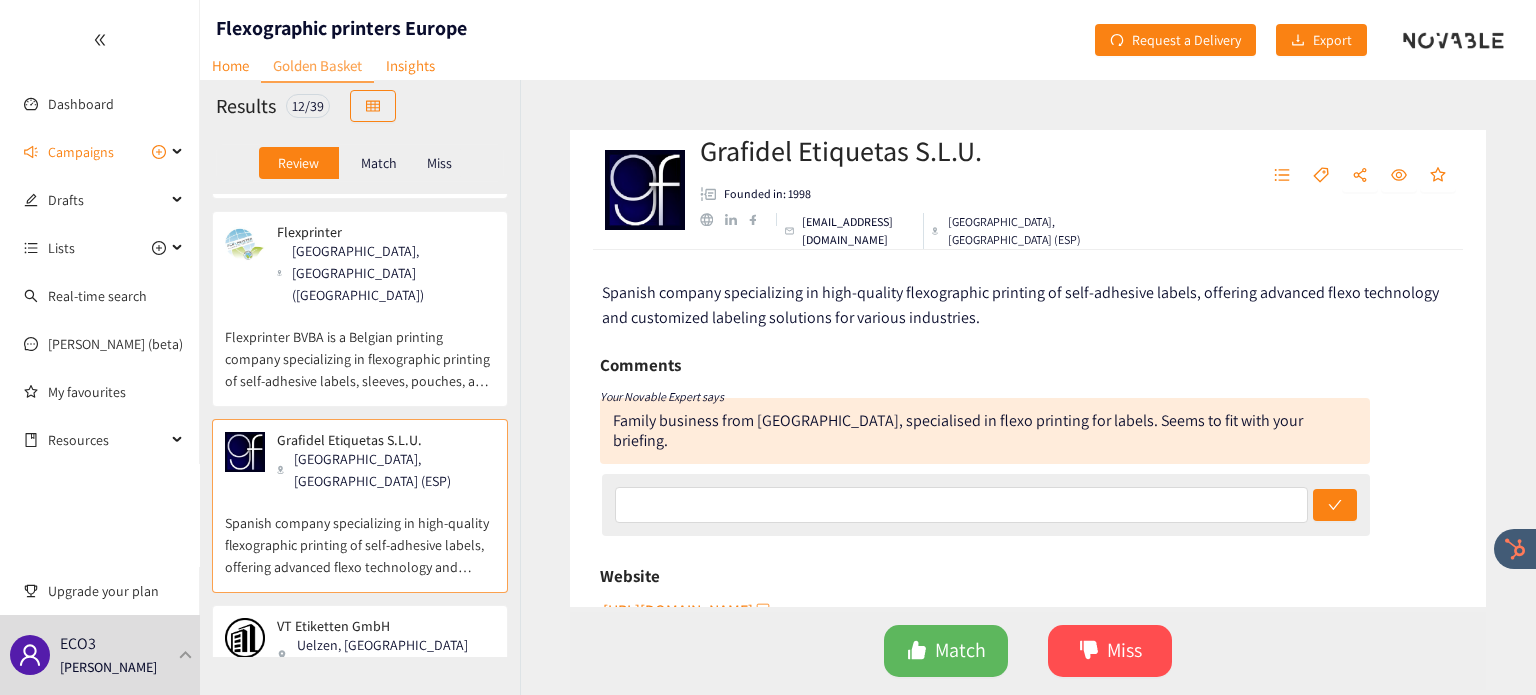 scroll, scrollTop: 1451, scrollLeft: 0, axis: vertical 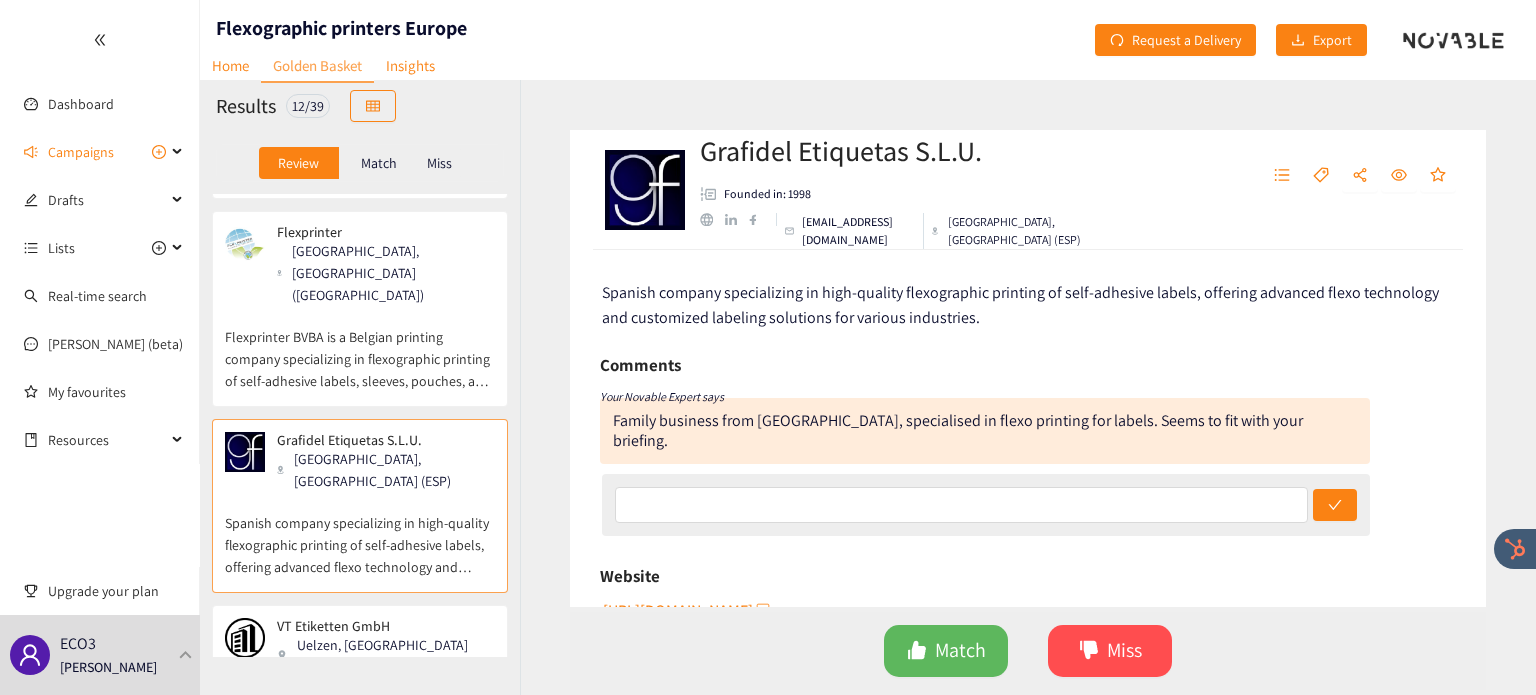 click on "VT-Etiketten is a specialist label printer offering a wide range of self-adhesive roll labels, including simple adhesive labels and customized solutions like booklet labels, using various printing technologies such as flexographic, screen, letterpress, offset, and digital printing for small to large volume runs across multiple industries." at bounding box center [360, 721] 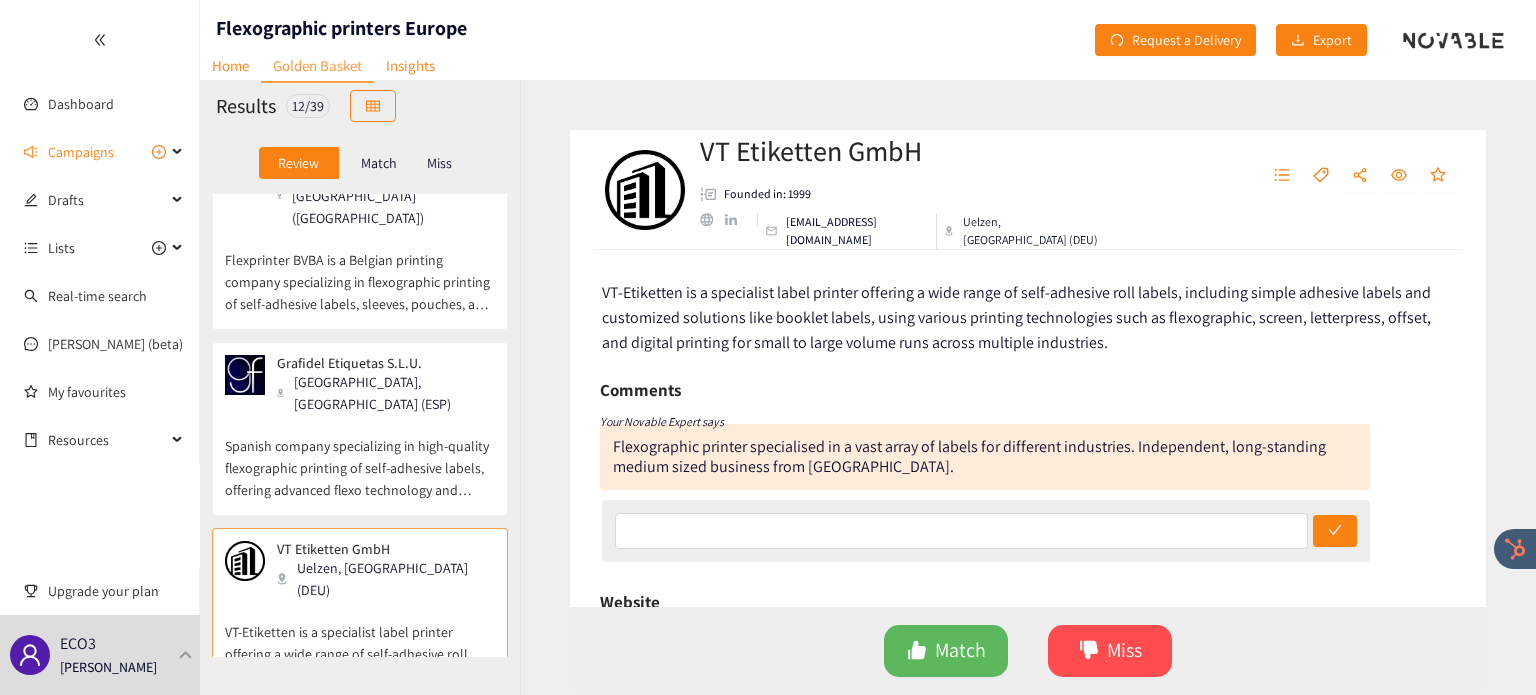 scroll, scrollTop: 1541, scrollLeft: 0, axis: vertical 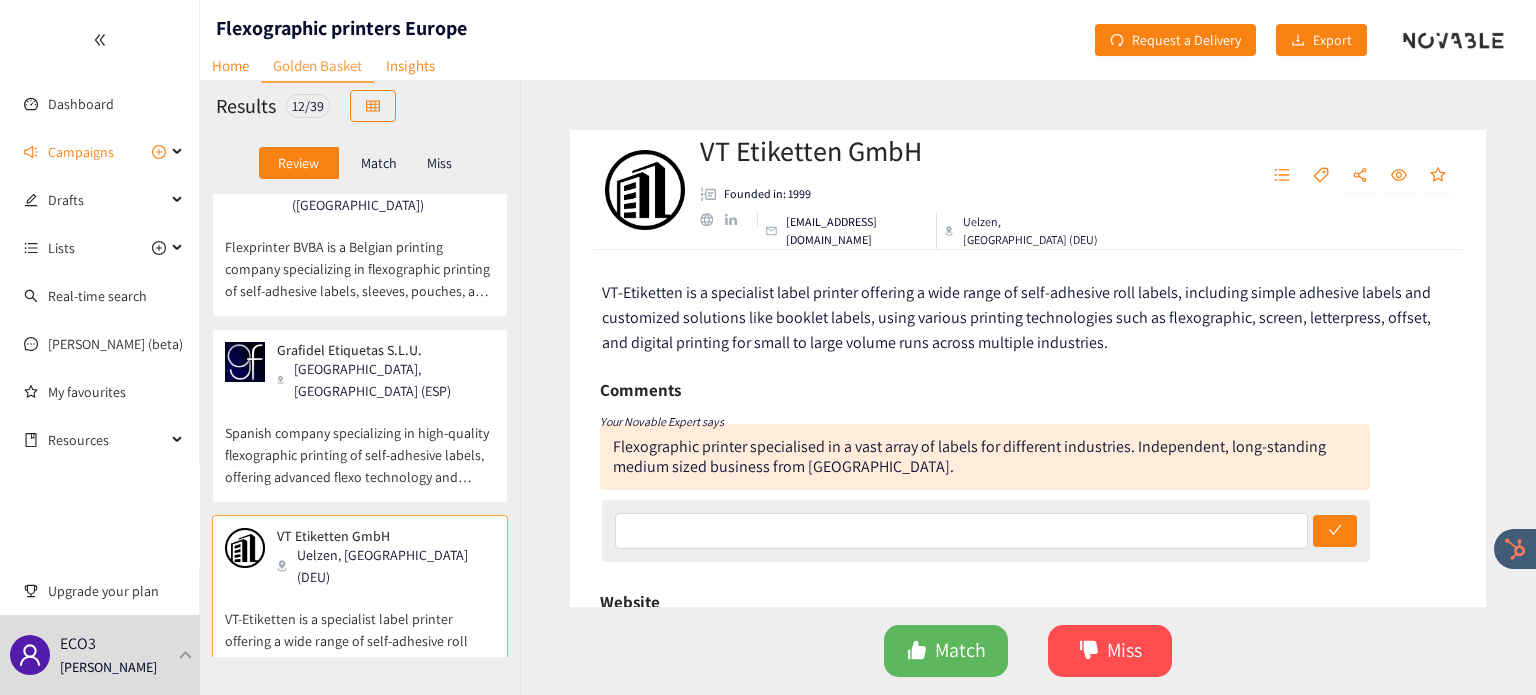 click on "[PERSON_NAME]-Druk is a Polish flexographic printing company specializing in self-adhesive roll labels, multilayer labels, carton labels, tickets, tags, bands, and related printing services supported by graphic design and a modern machinery park." at bounding box center (360, 797) 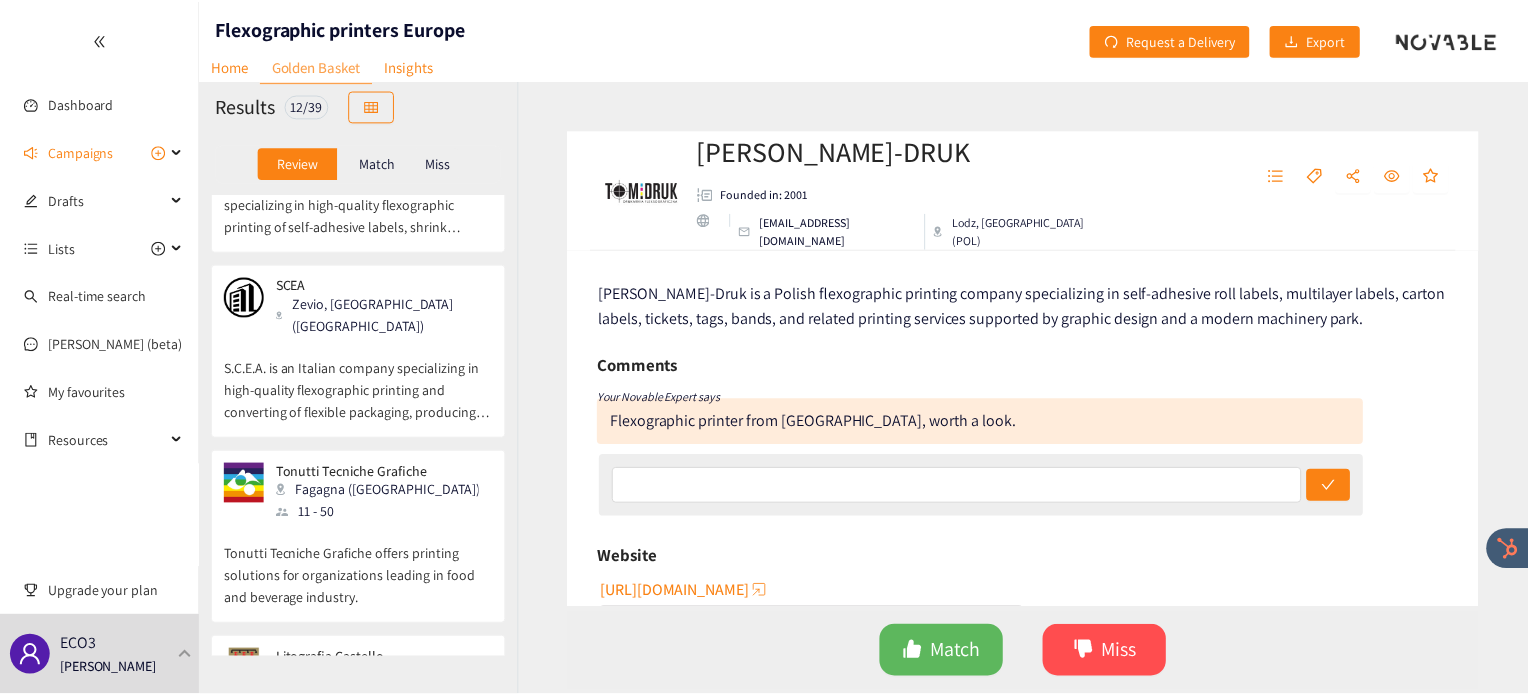 scroll, scrollTop: 0, scrollLeft: 0, axis: both 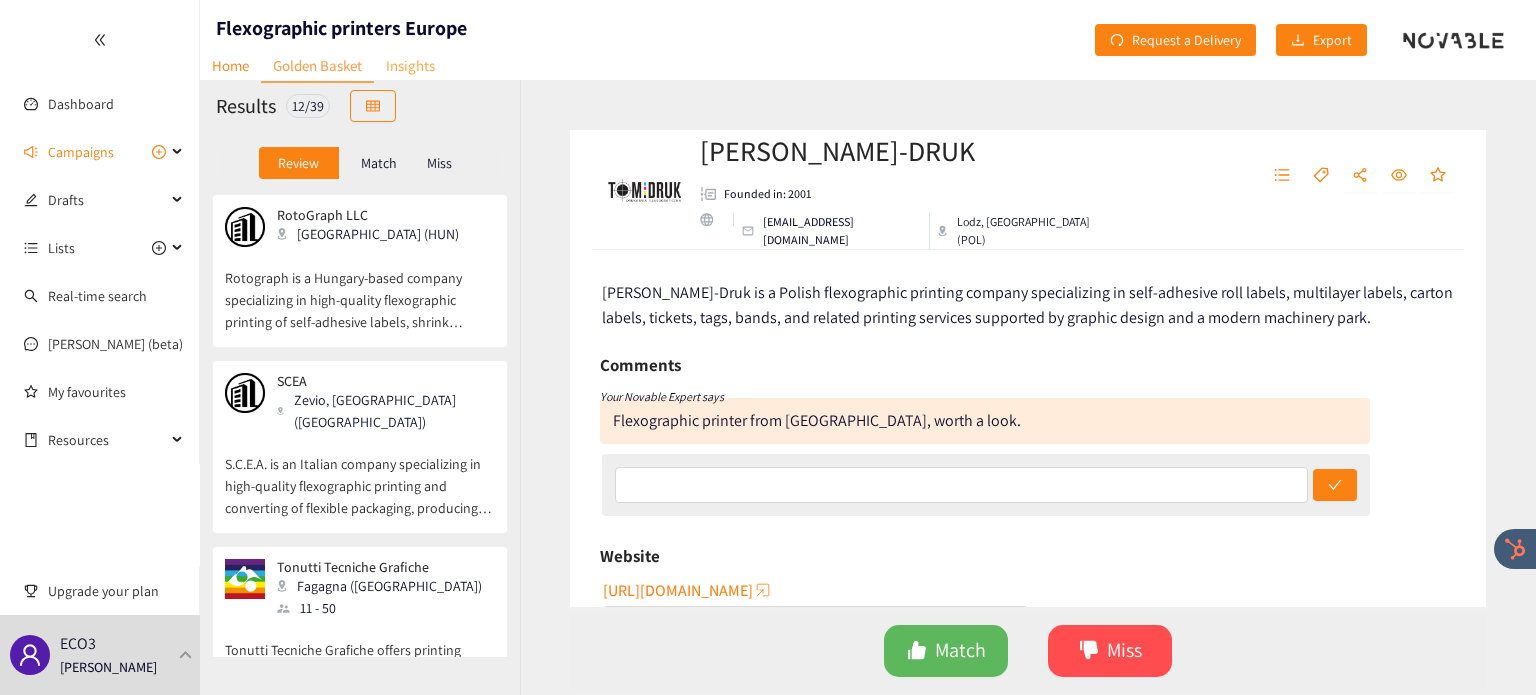 click on "Insights" at bounding box center [410, 65] 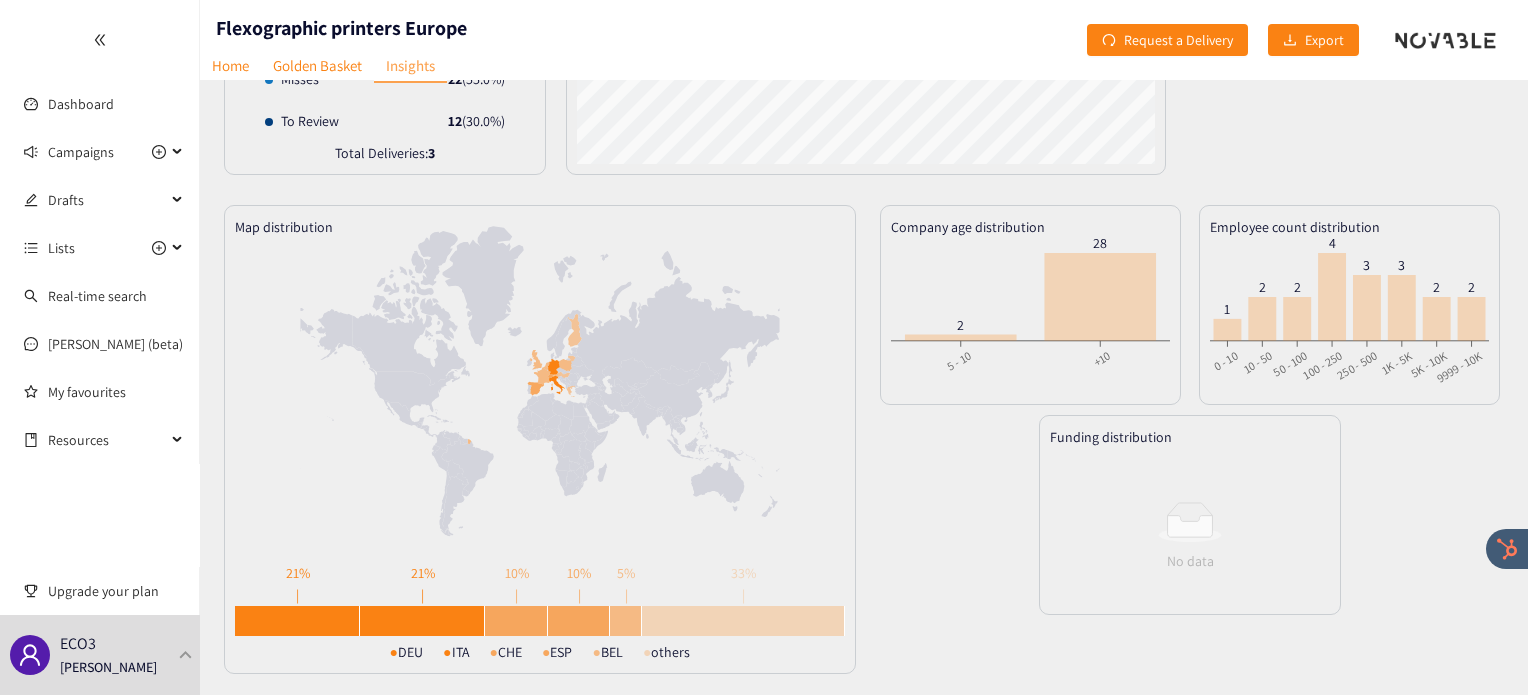 scroll, scrollTop: 0, scrollLeft: 0, axis: both 